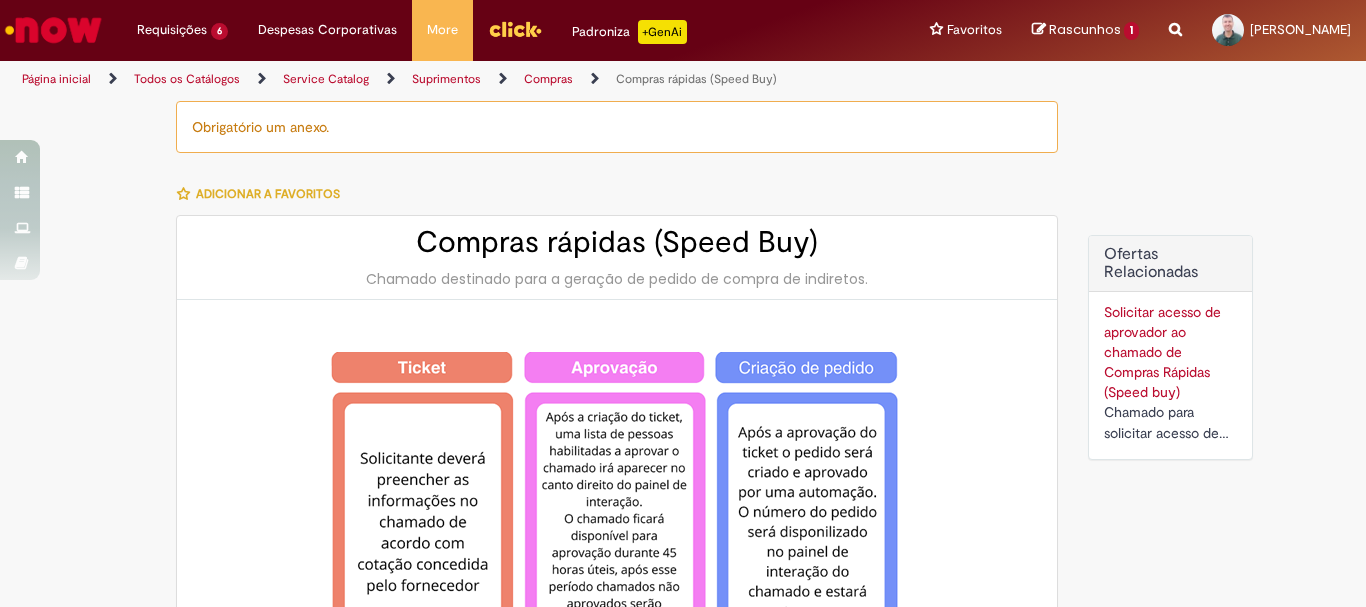 scroll, scrollTop: 0, scrollLeft: 0, axis: both 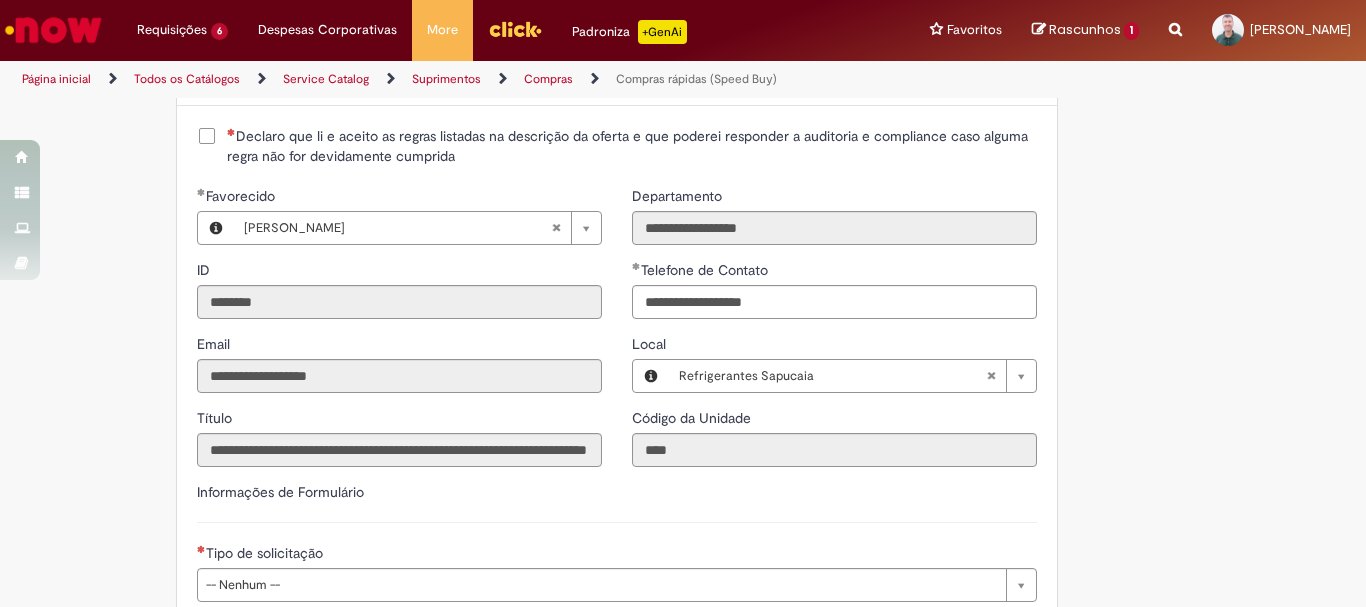 click on "Declaro que li e aceito as regras listadas na descrição da oferta e que poderei responder a auditoria e compliance caso alguma regra não for devidamente cumprida" at bounding box center (632, 146) 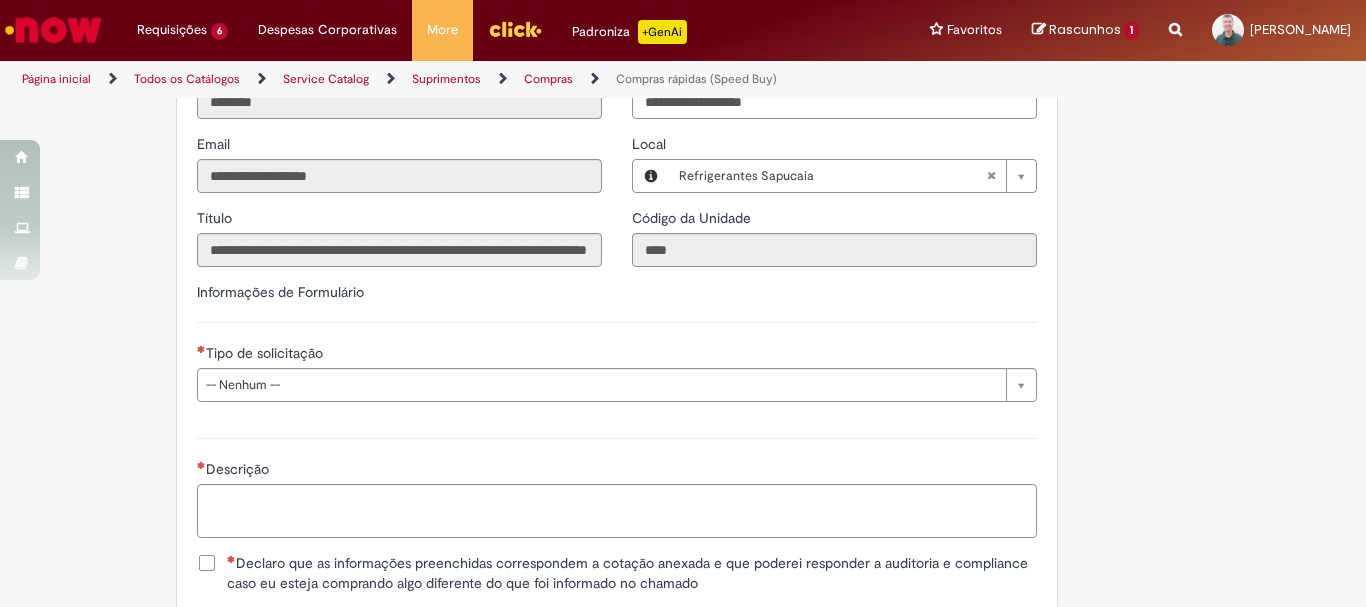 scroll, scrollTop: 2900, scrollLeft: 0, axis: vertical 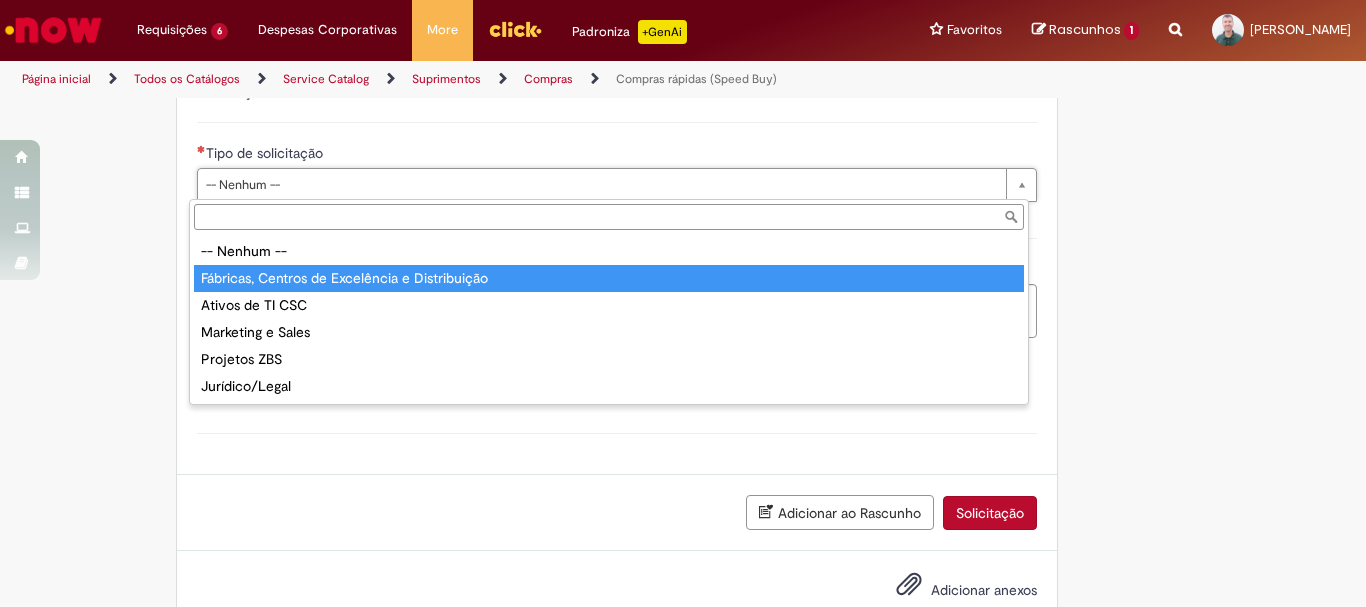 type on "**********" 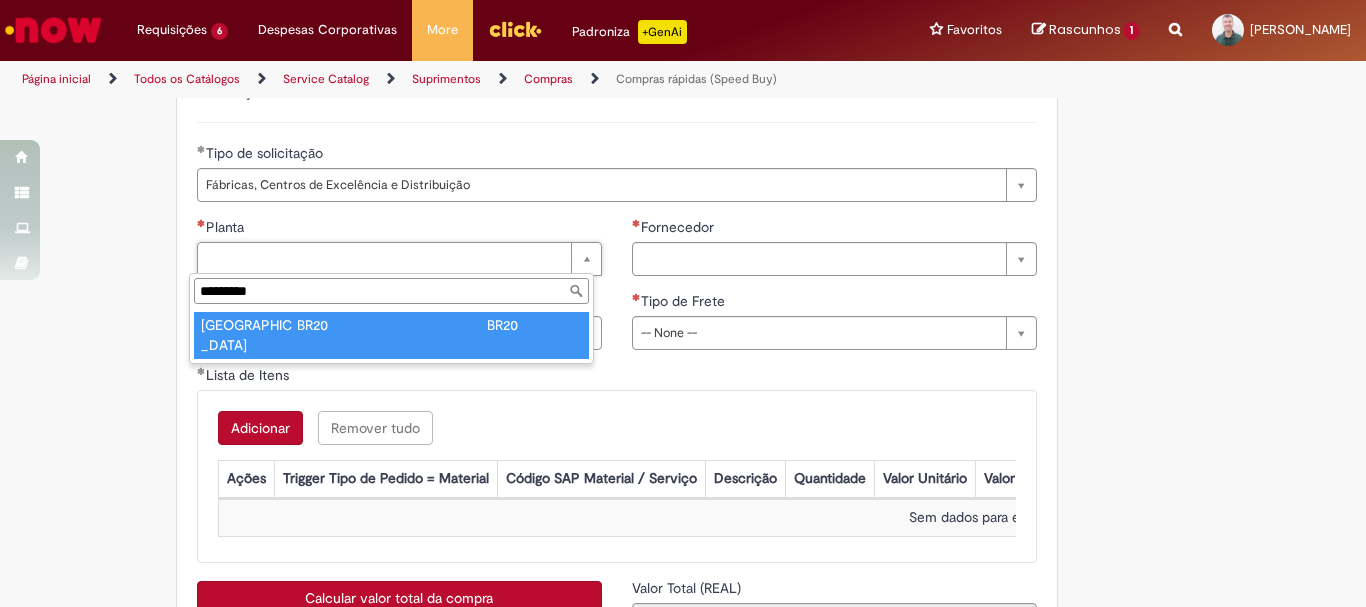 type on "********" 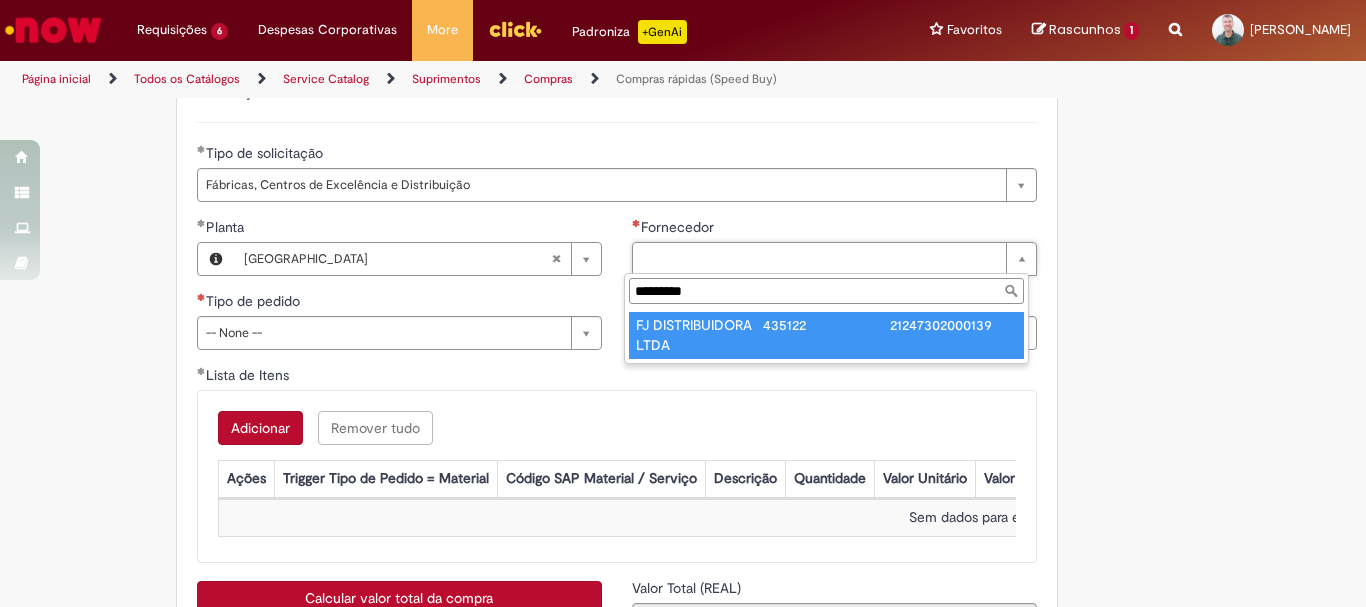 type on "*********" 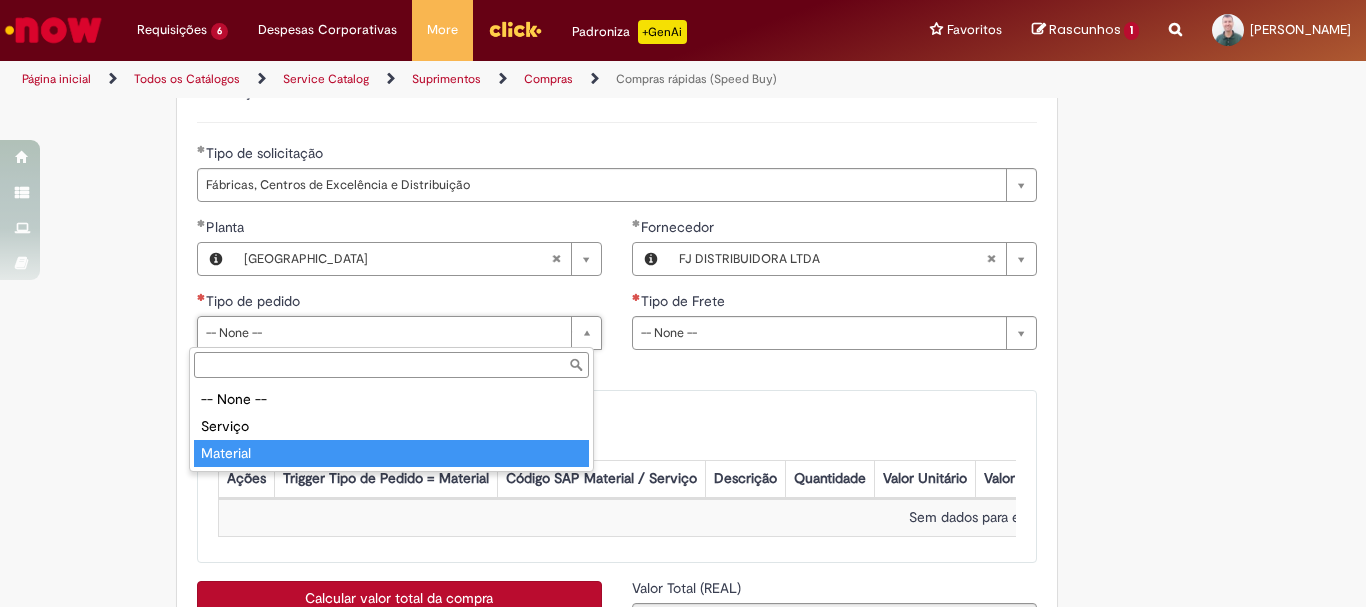 type on "********" 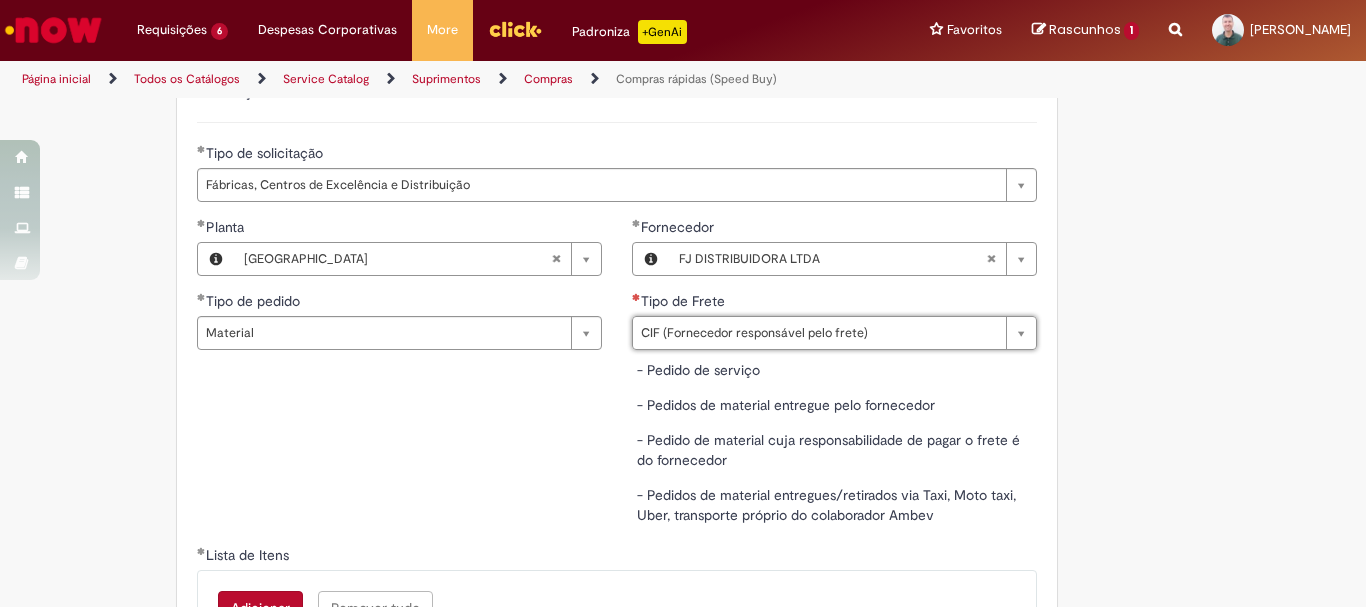 type on "**********" 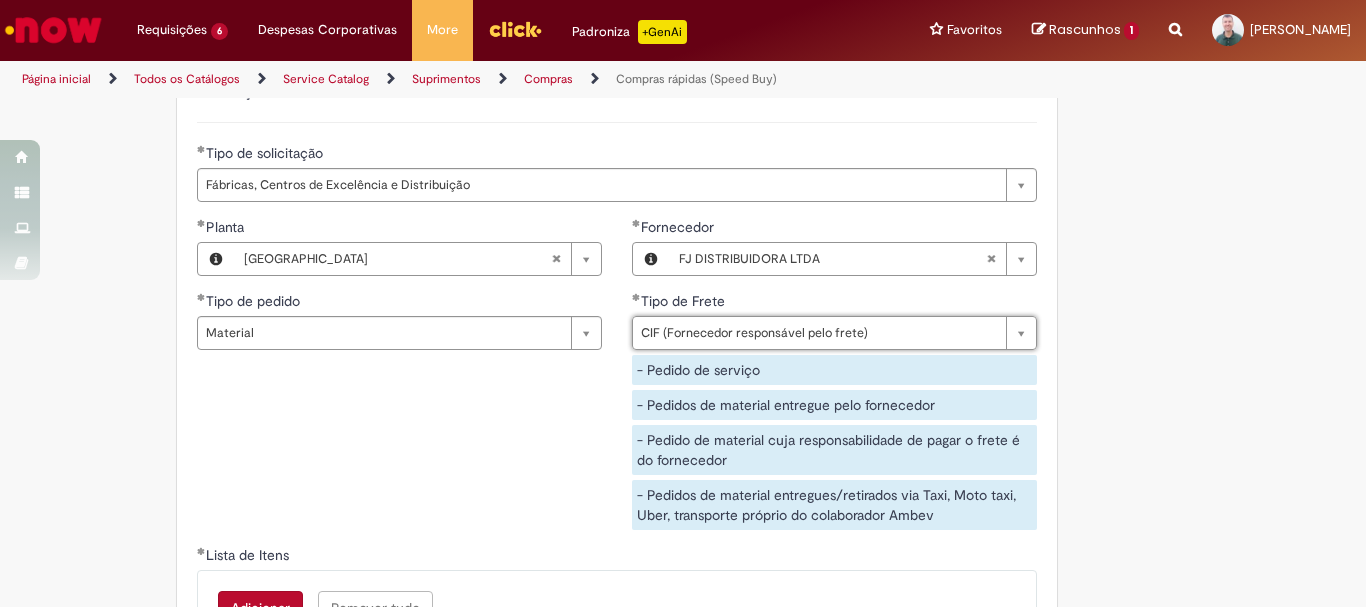 click on "**********" at bounding box center [617, 381] 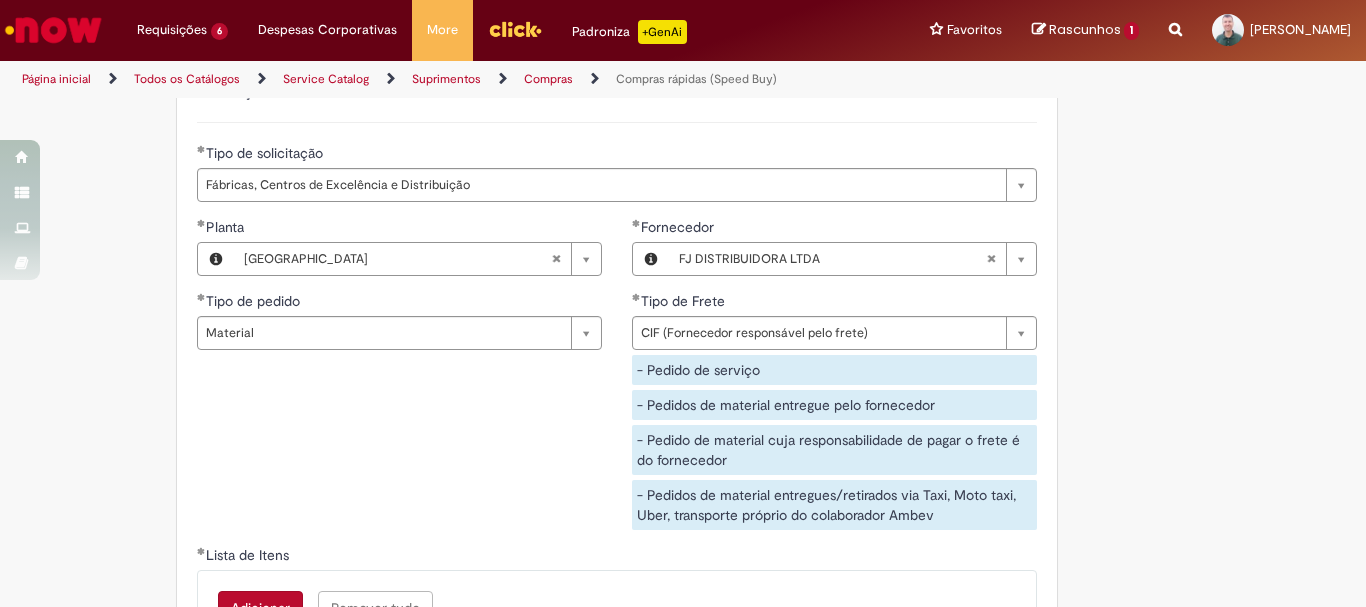 scroll, scrollTop: 3200, scrollLeft: 0, axis: vertical 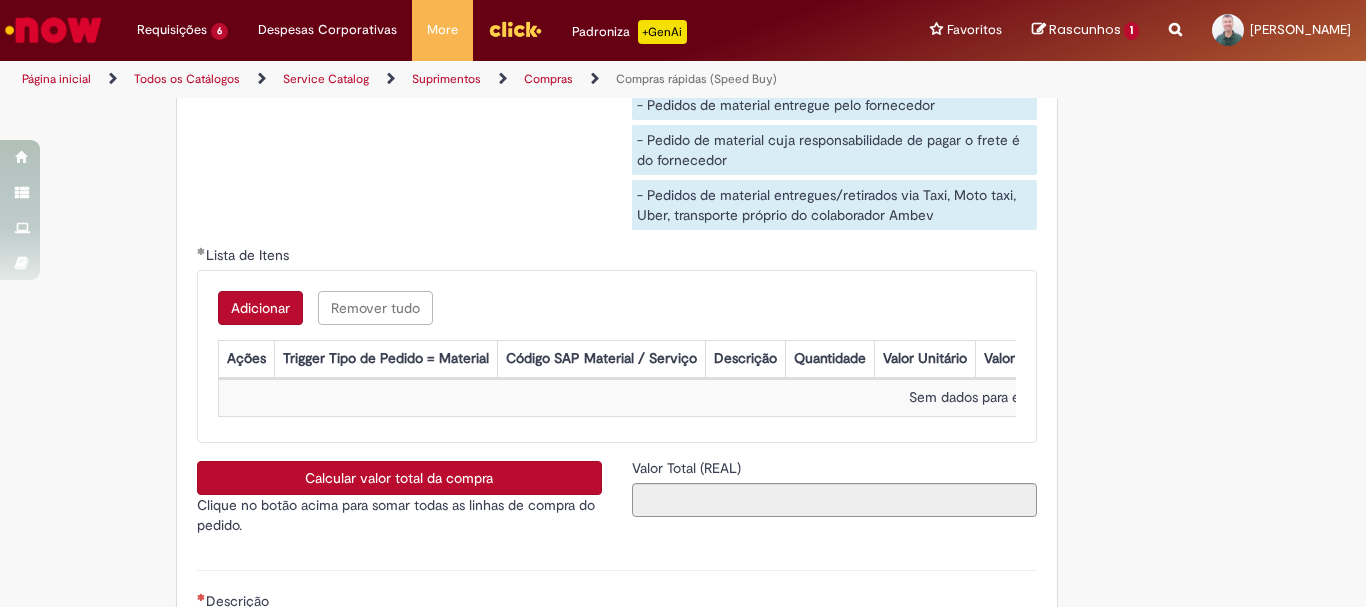 click on "Adicionar" at bounding box center (260, 308) 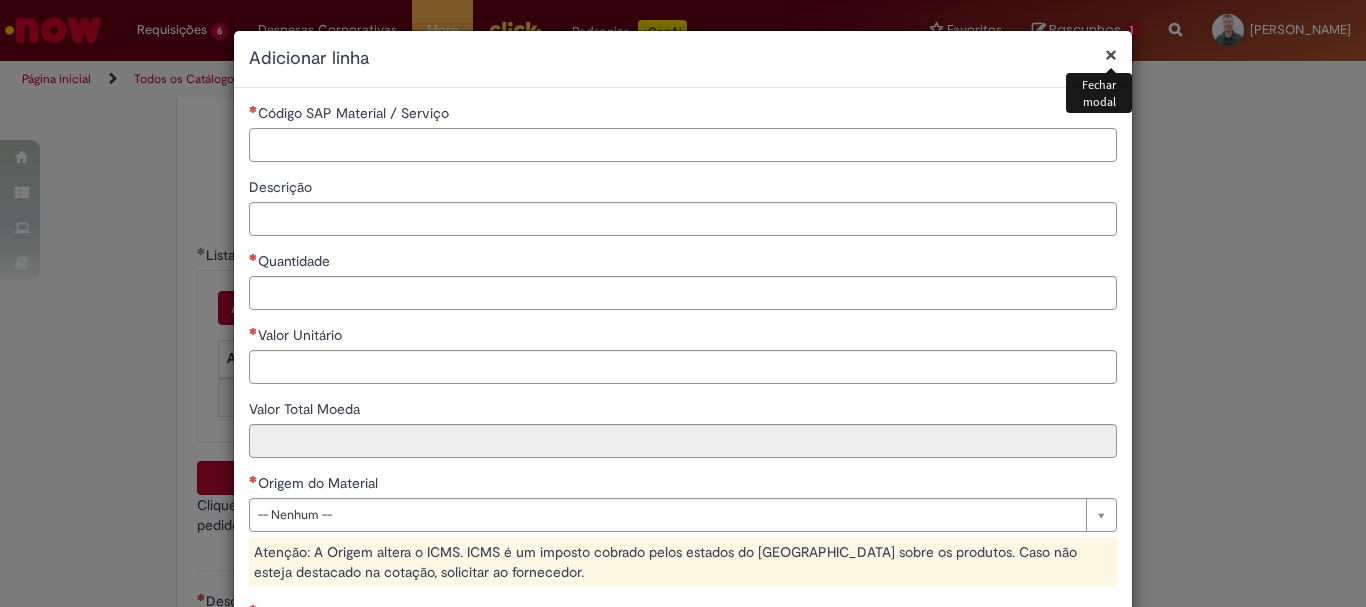click on "Código SAP Material / Serviço" at bounding box center (683, 145) 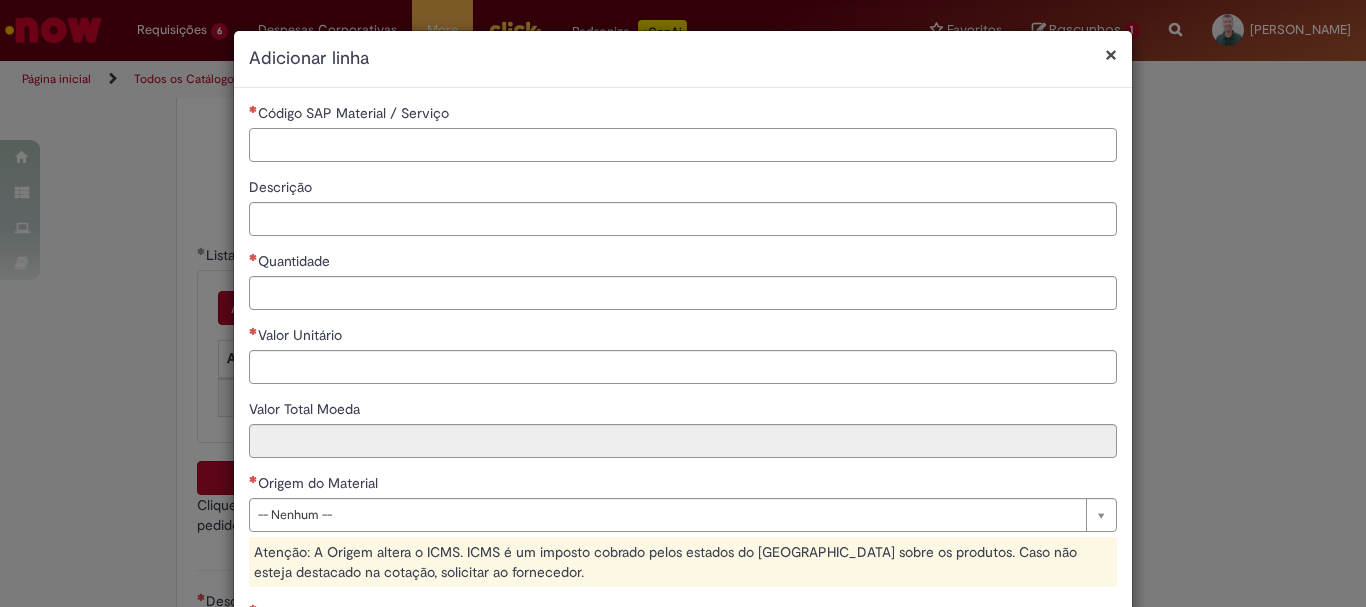 paste on "********" 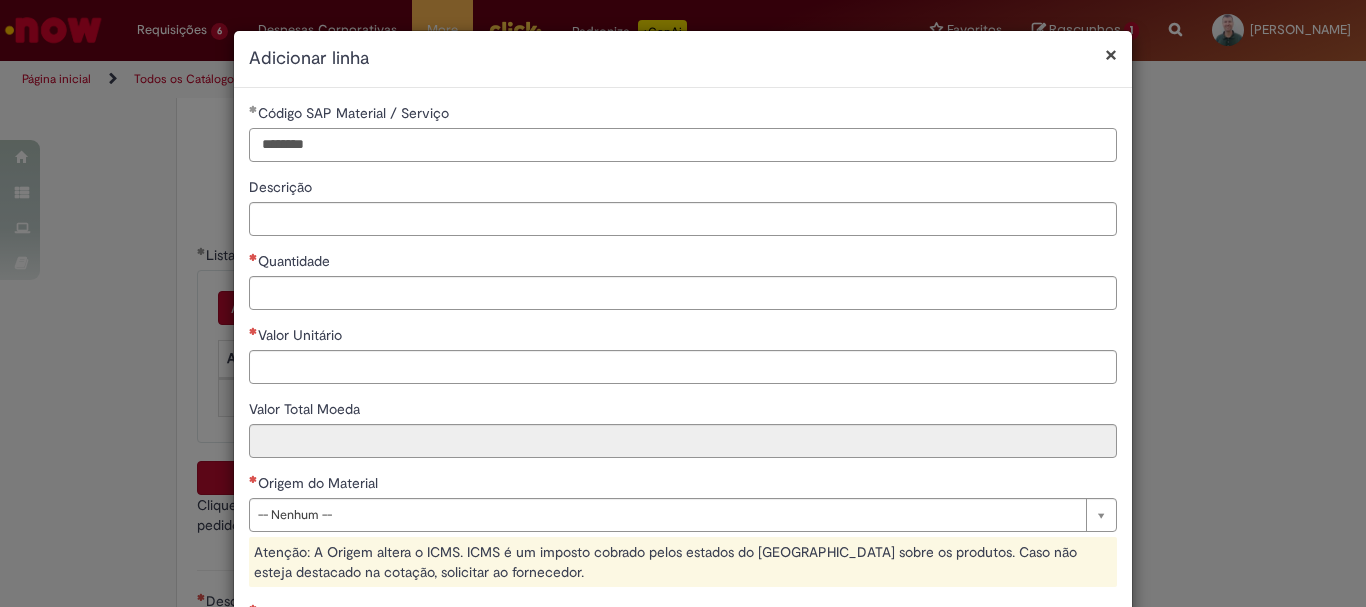 type on "********" 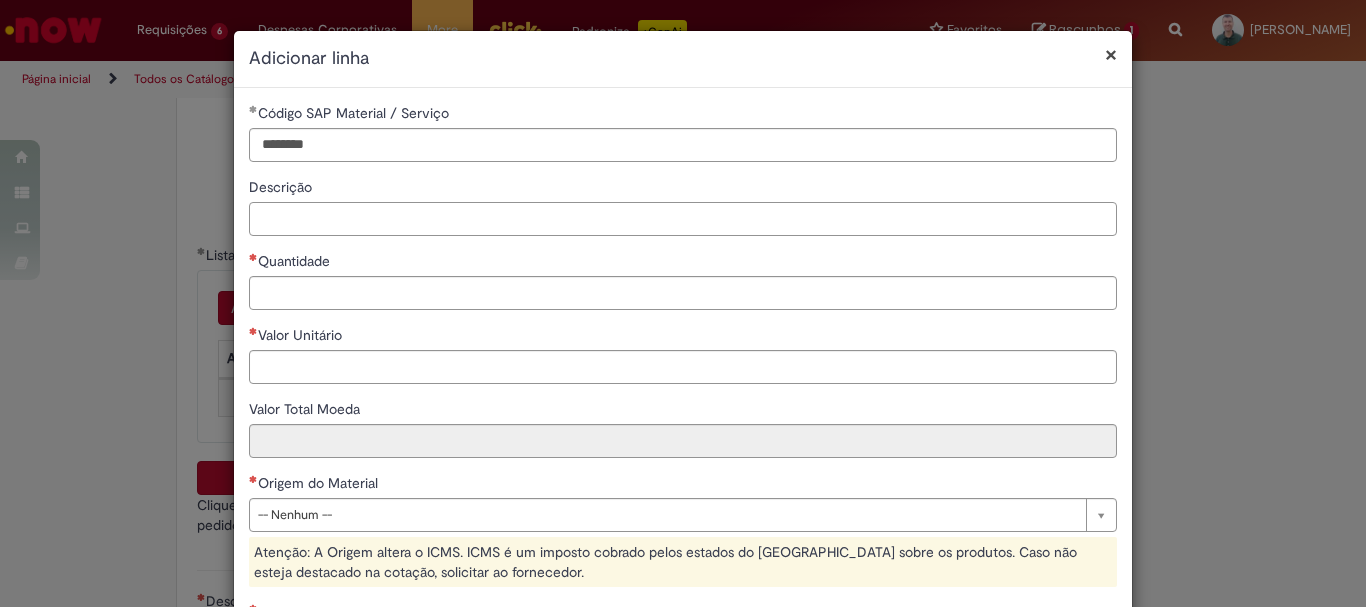 click on "Descrição" at bounding box center (683, 219) 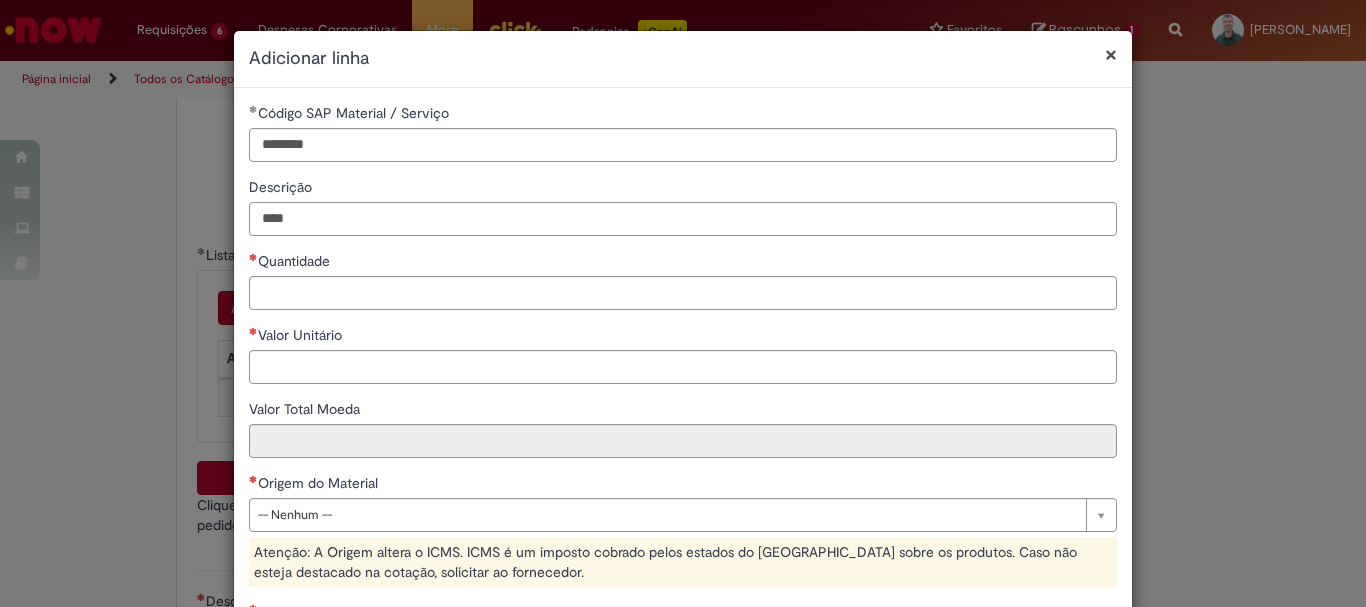 type on "****" 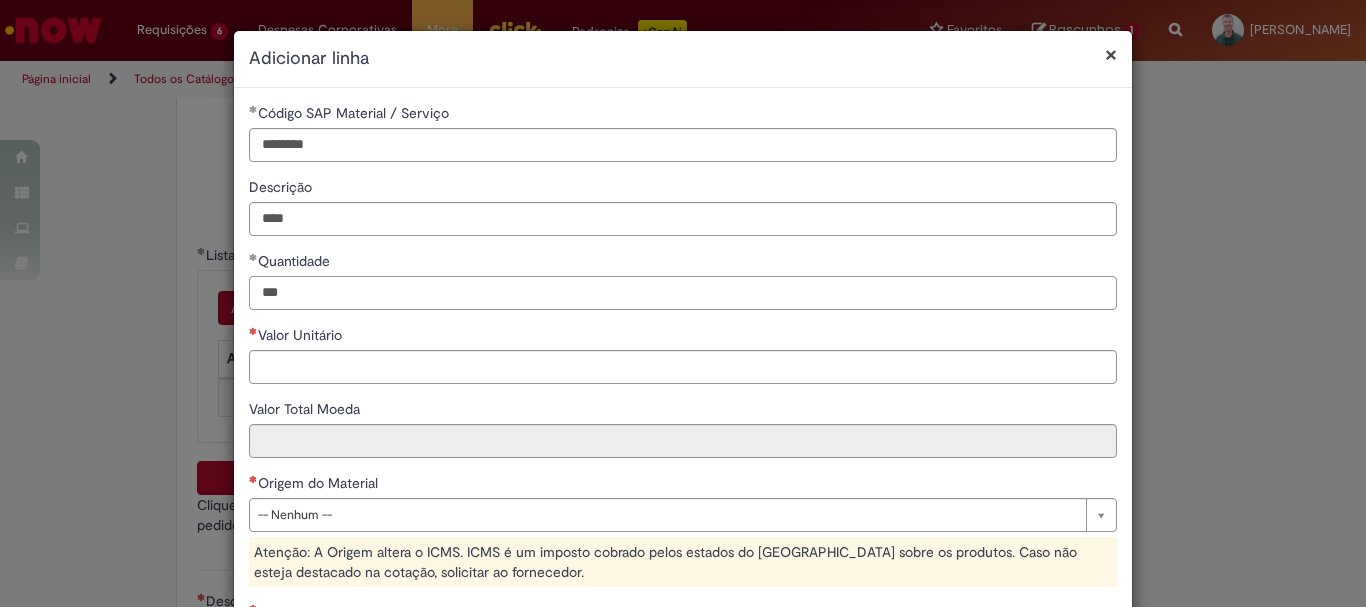 type on "***" 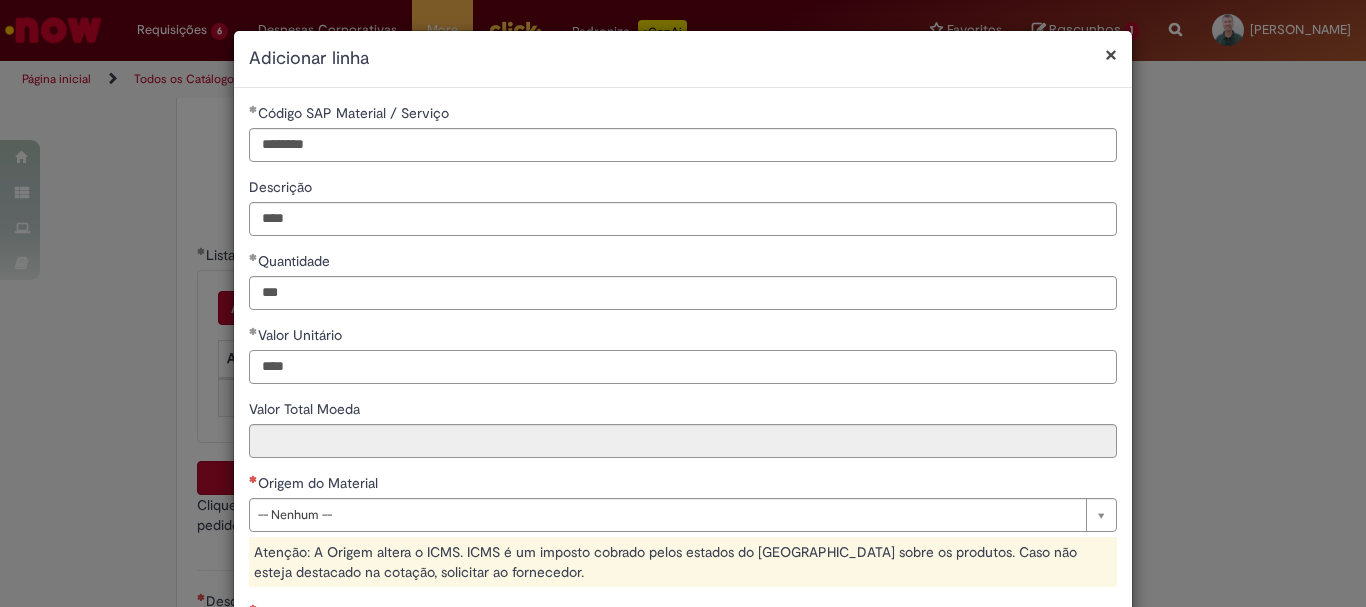 type on "****" 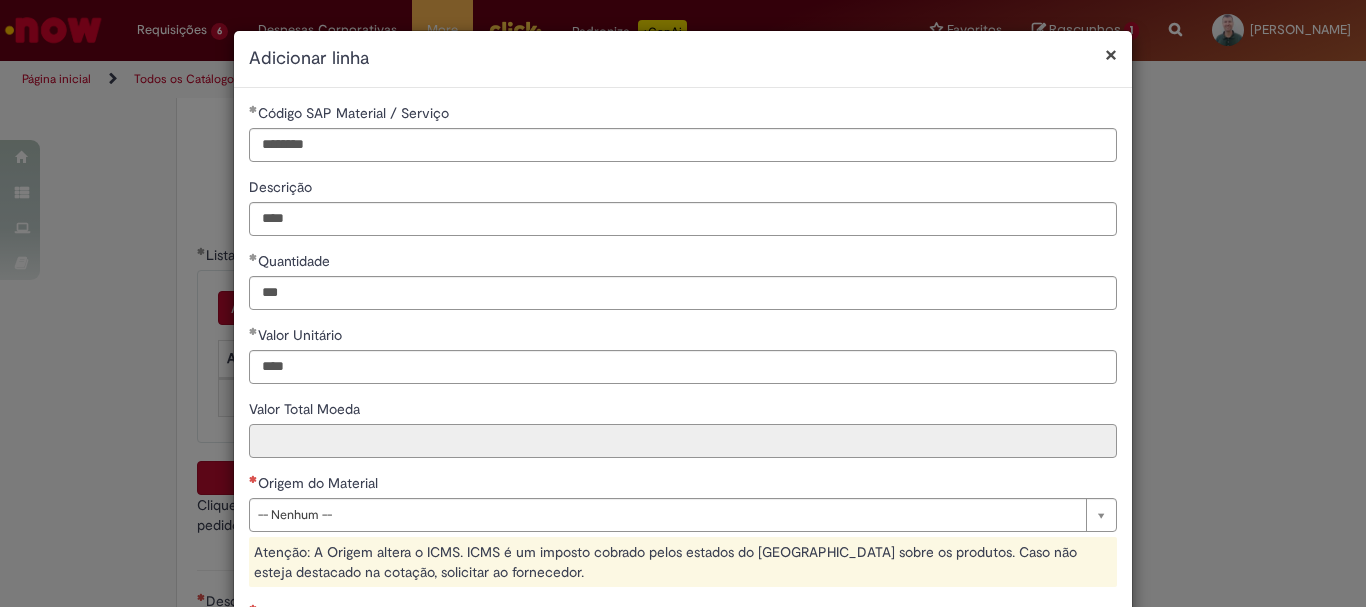 type on "******" 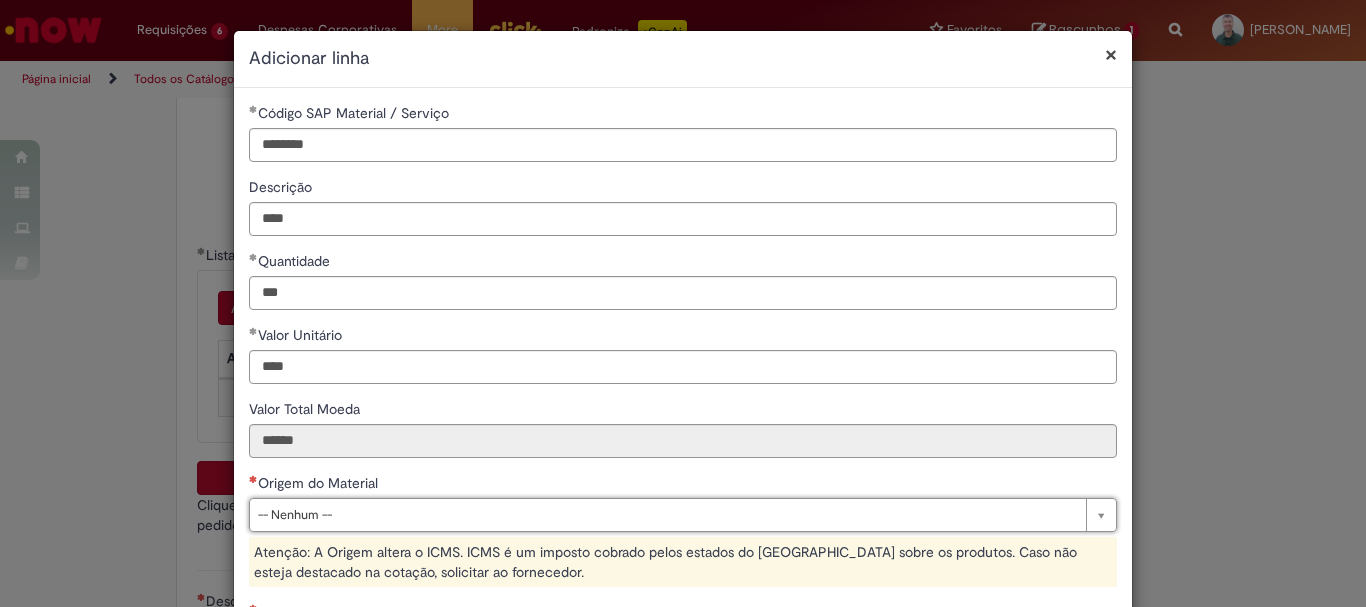 scroll, scrollTop: 300, scrollLeft: 0, axis: vertical 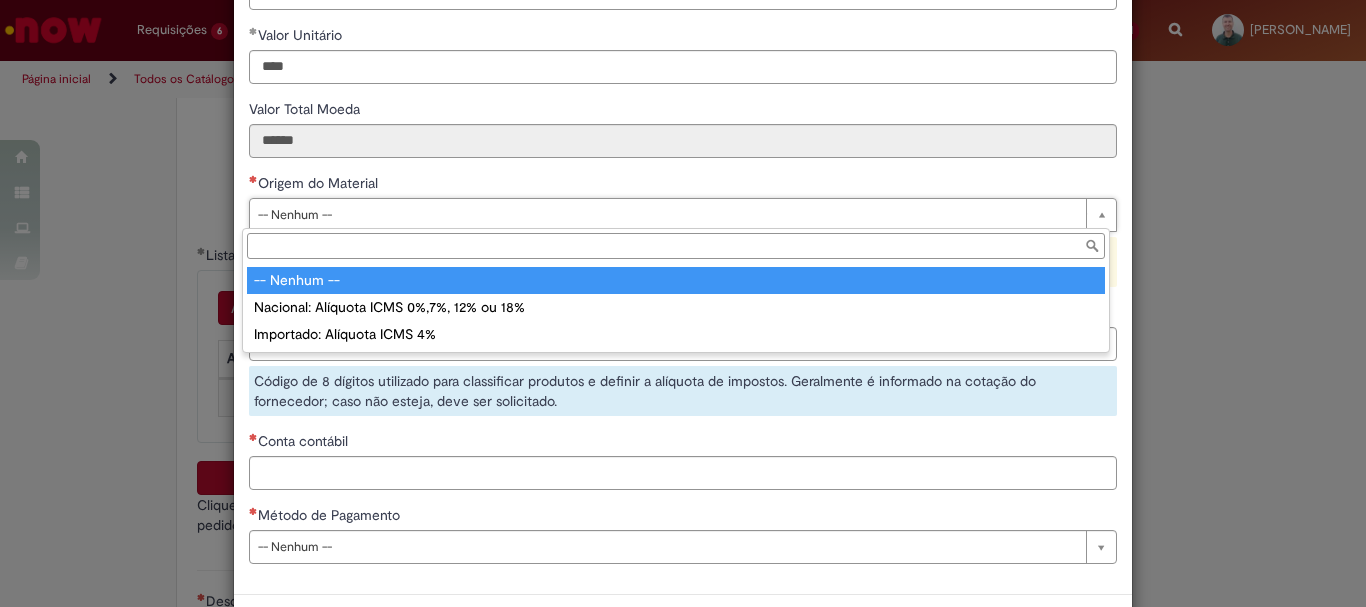 drag, startPoint x: 348, startPoint y: 216, endPoint x: 289, endPoint y: 321, distance: 120.44086 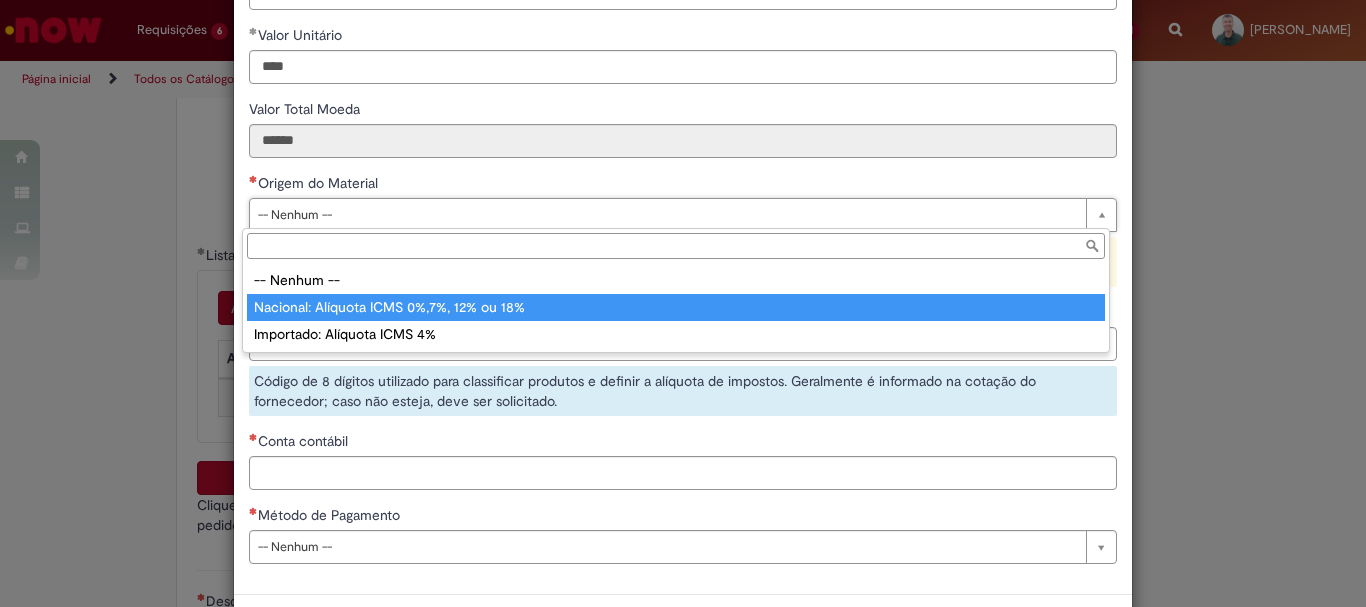 type on "**********" 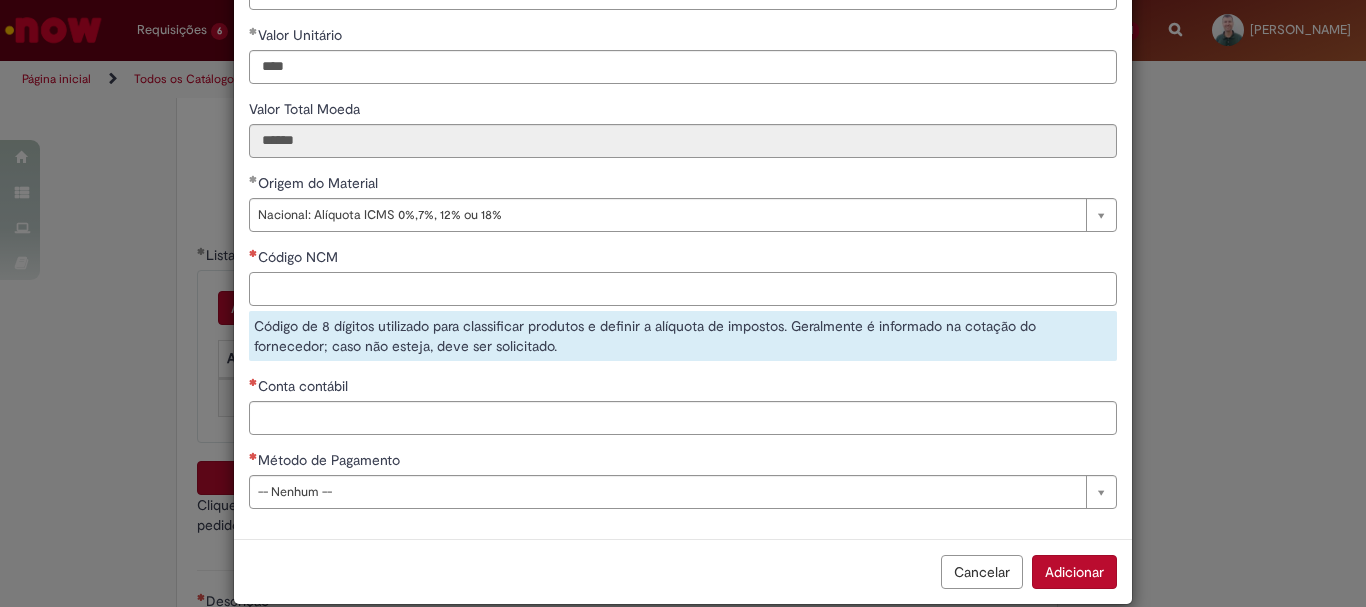 click on "Código NCM" at bounding box center (683, 289) 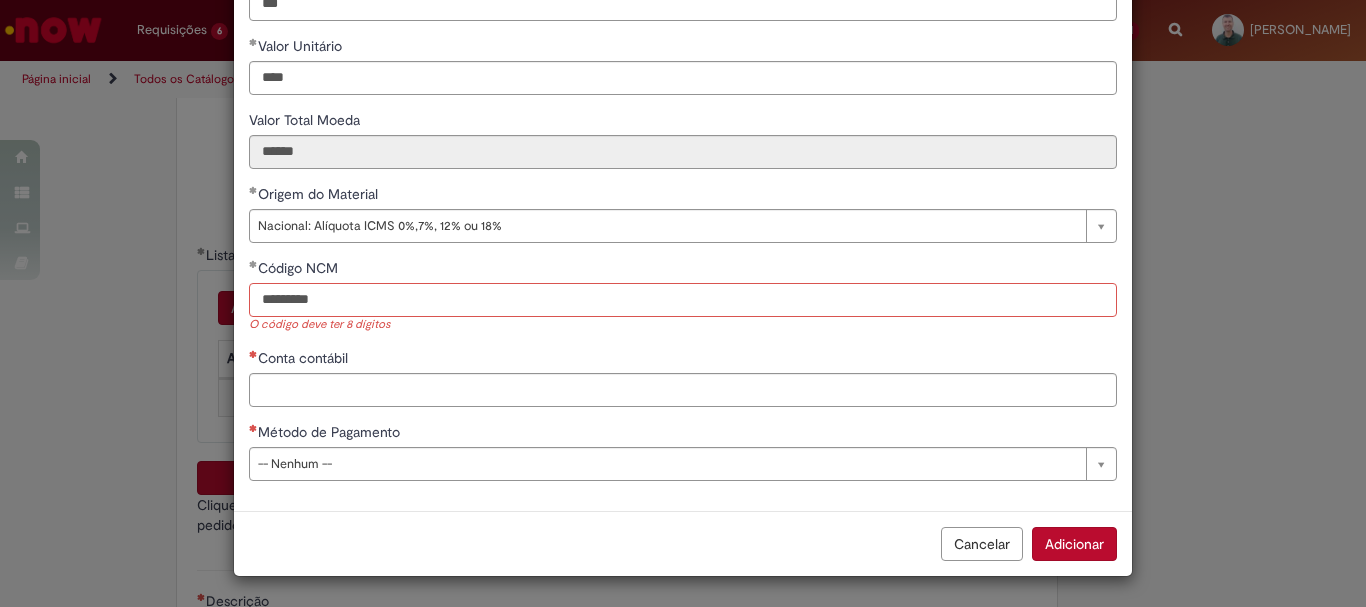 scroll, scrollTop: 289, scrollLeft: 0, axis: vertical 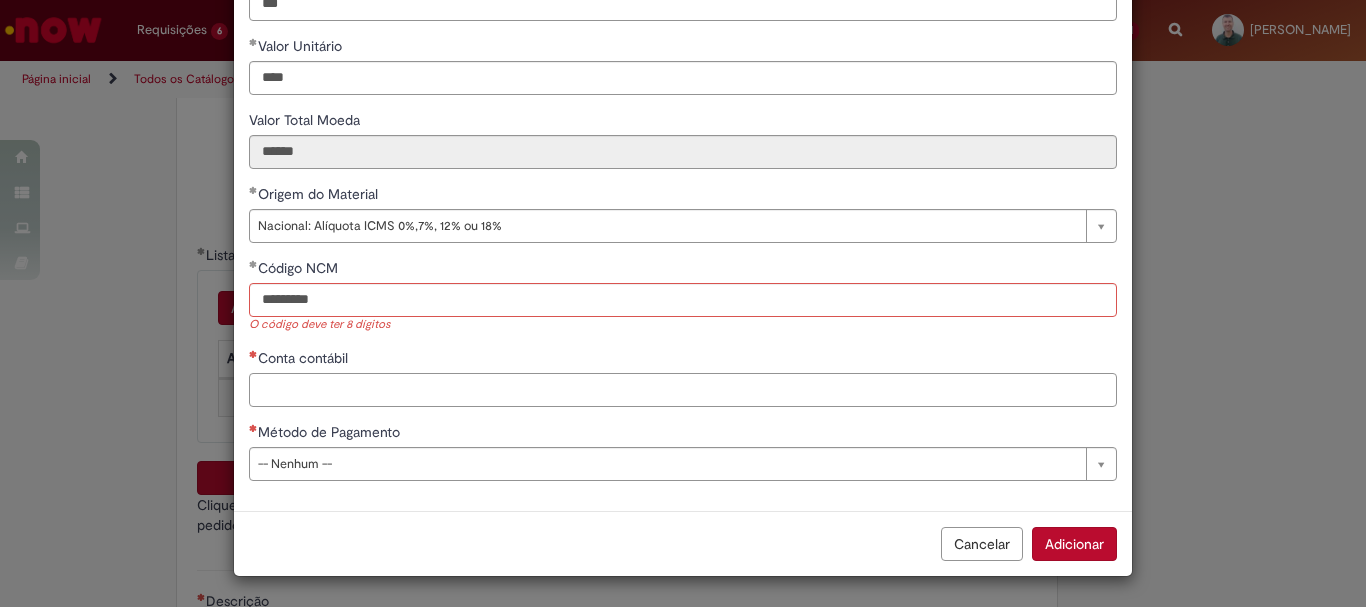 click on "Conta contábil" at bounding box center (683, 390) 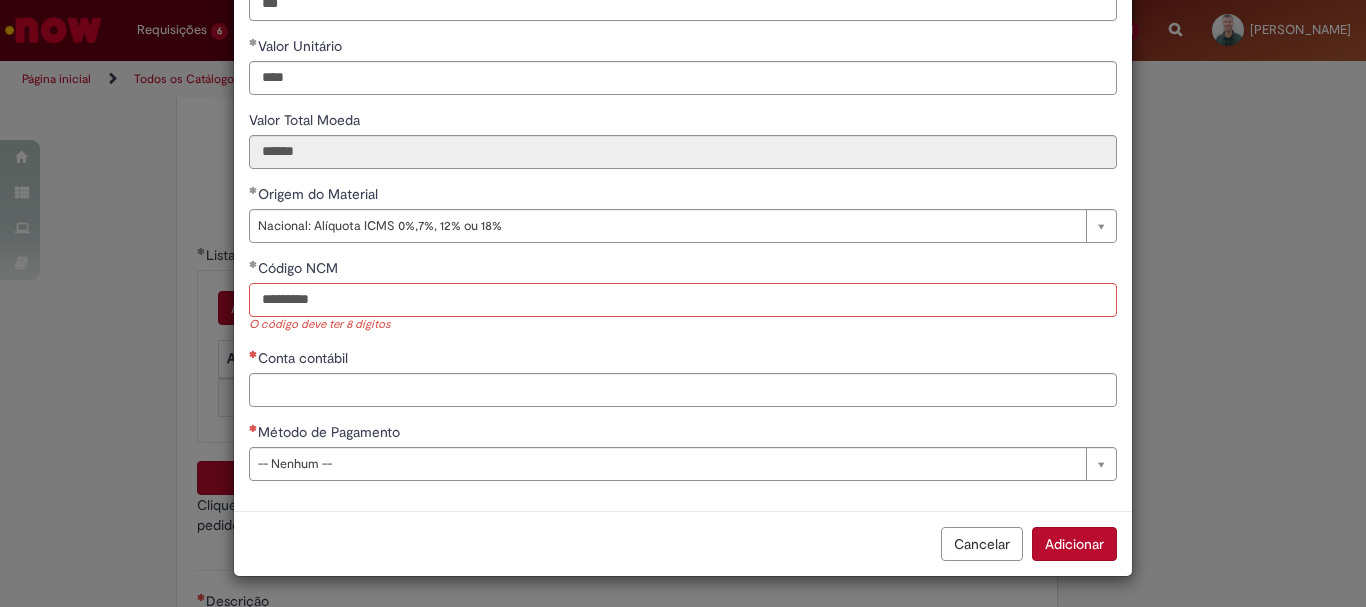 click on "********" at bounding box center (683, 300) 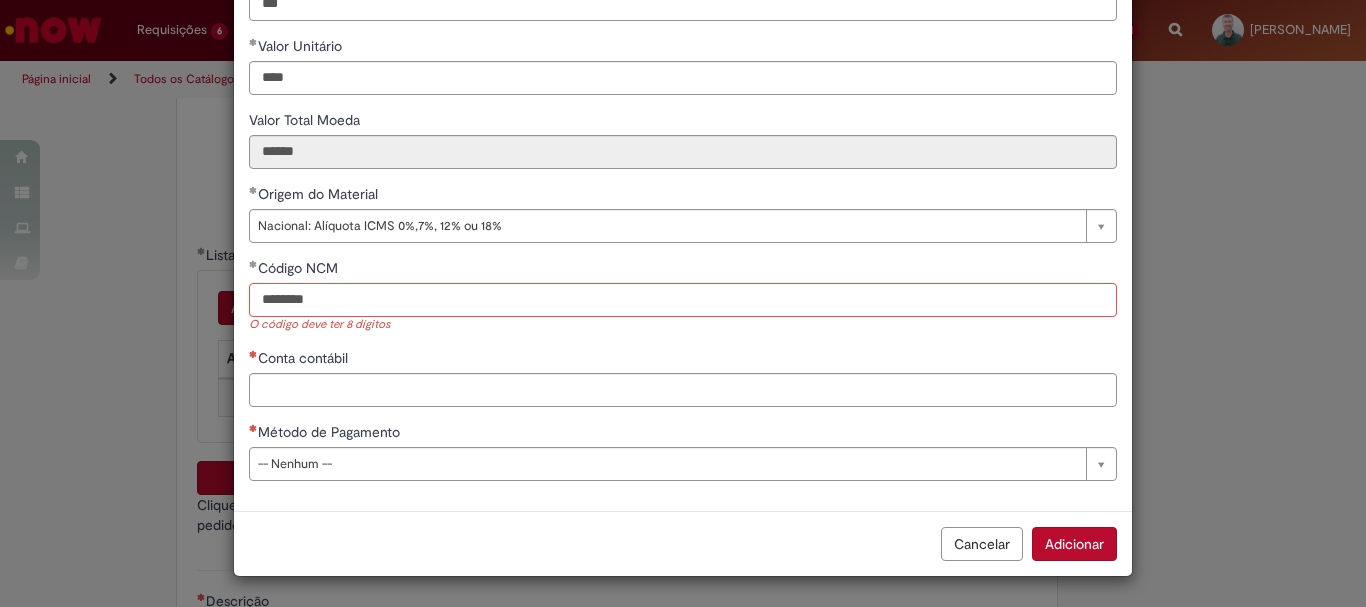 type on "********" 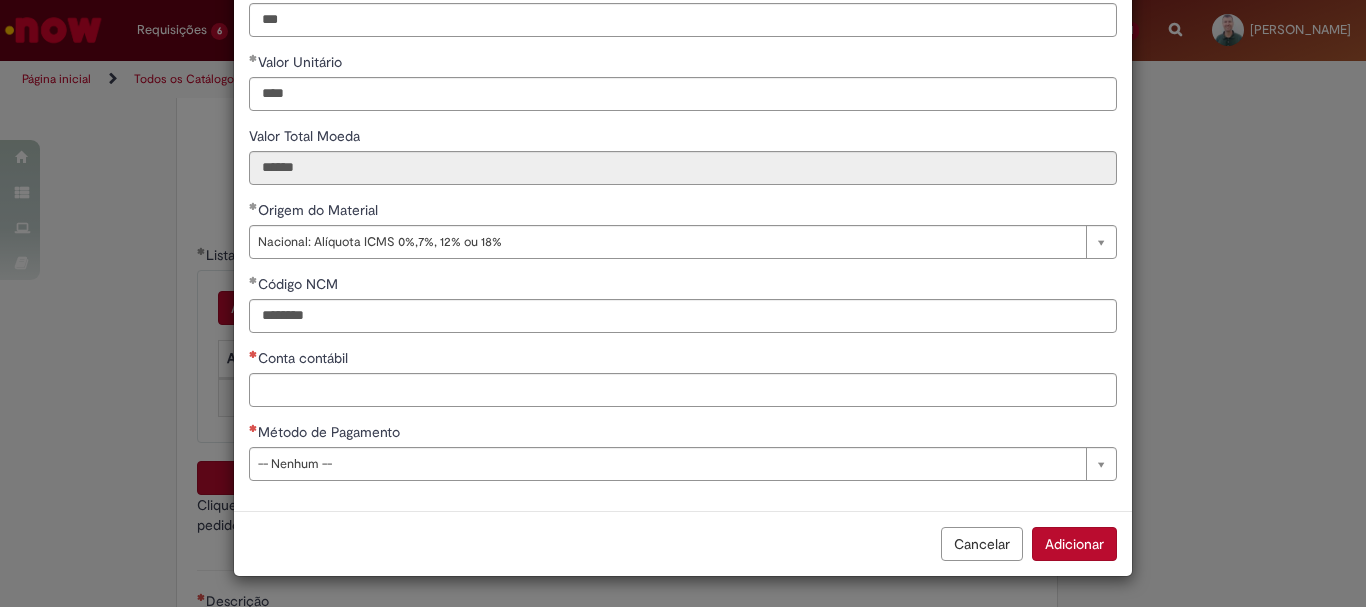scroll, scrollTop: 0, scrollLeft: 0, axis: both 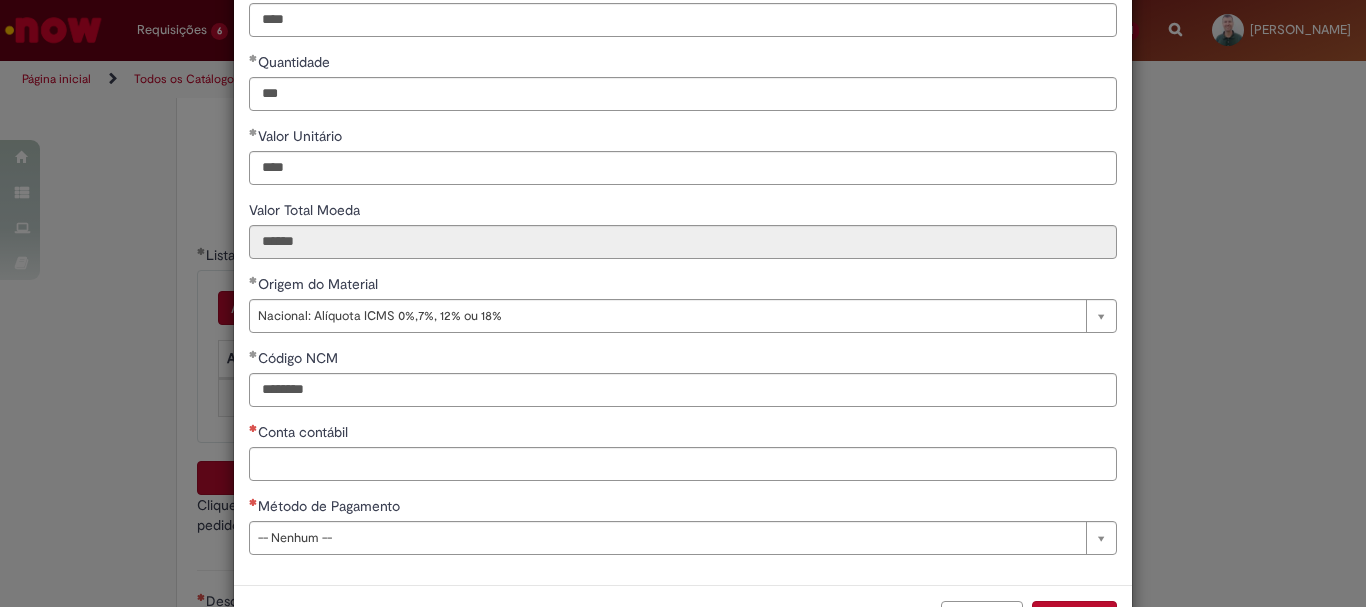 drag, startPoint x: 365, startPoint y: 423, endPoint x: 347, endPoint y: 402, distance: 27.658634 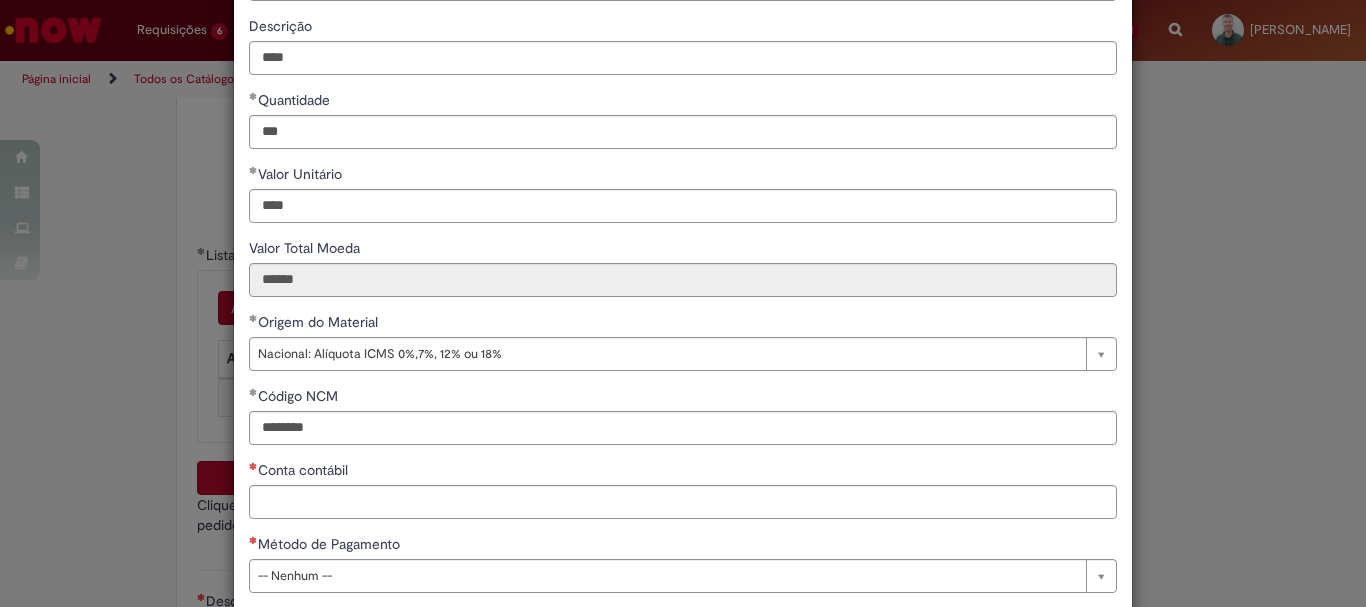 click on "**********" at bounding box center (234, -58) 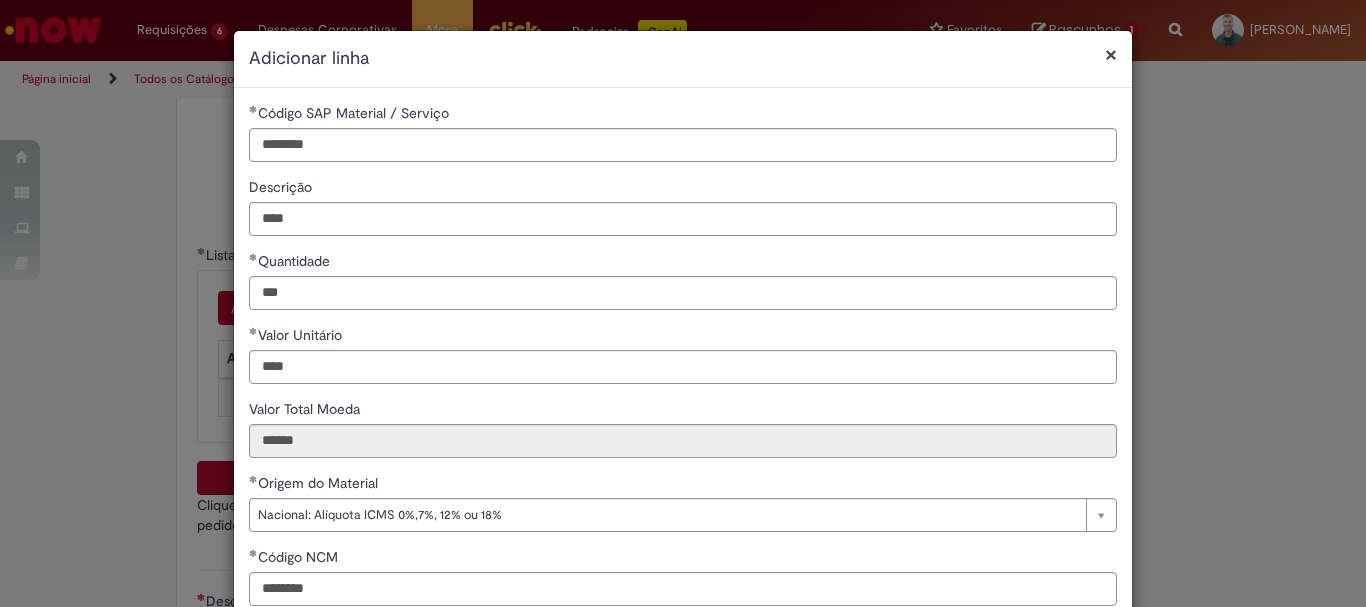scroll, scrollTop: 273, scrollLeft: 0, axis: vertical 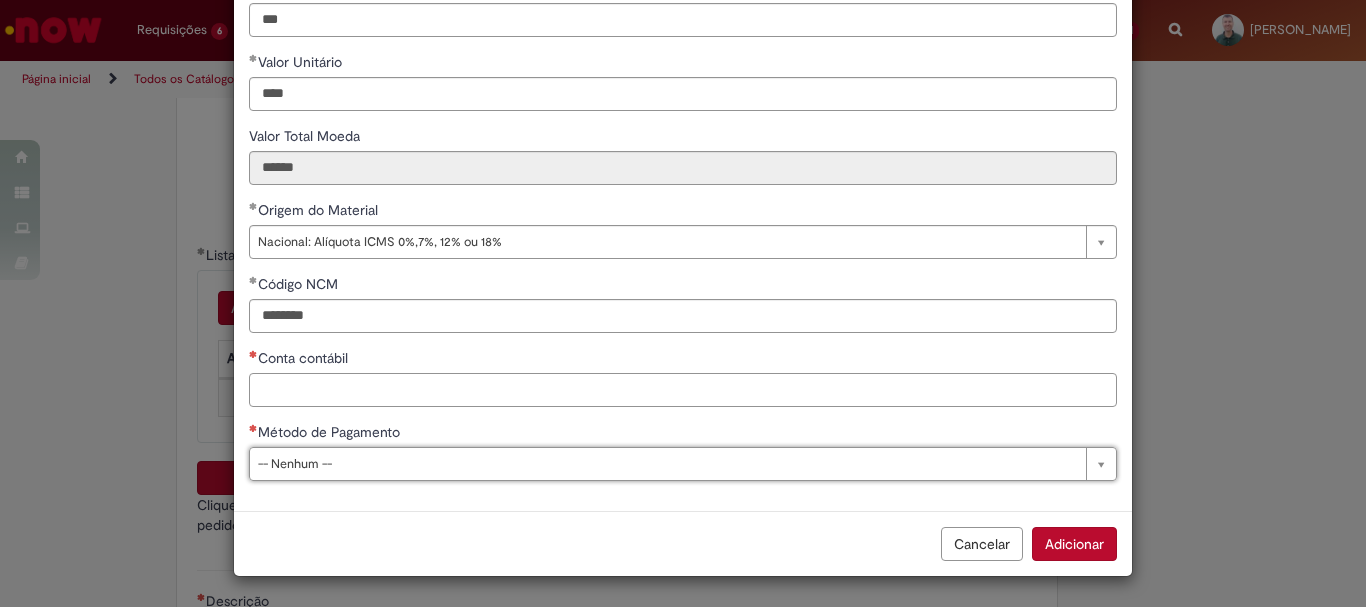 click on "Conta contábil" at bounding box center (683, 390) 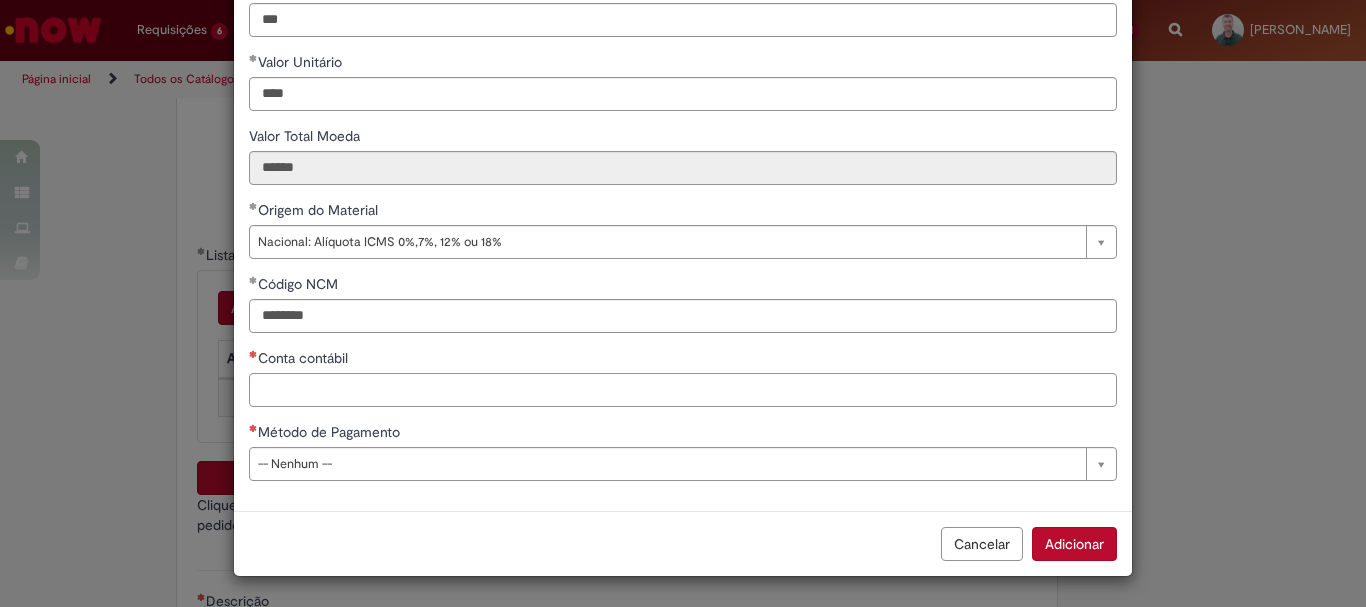 paste on "********" 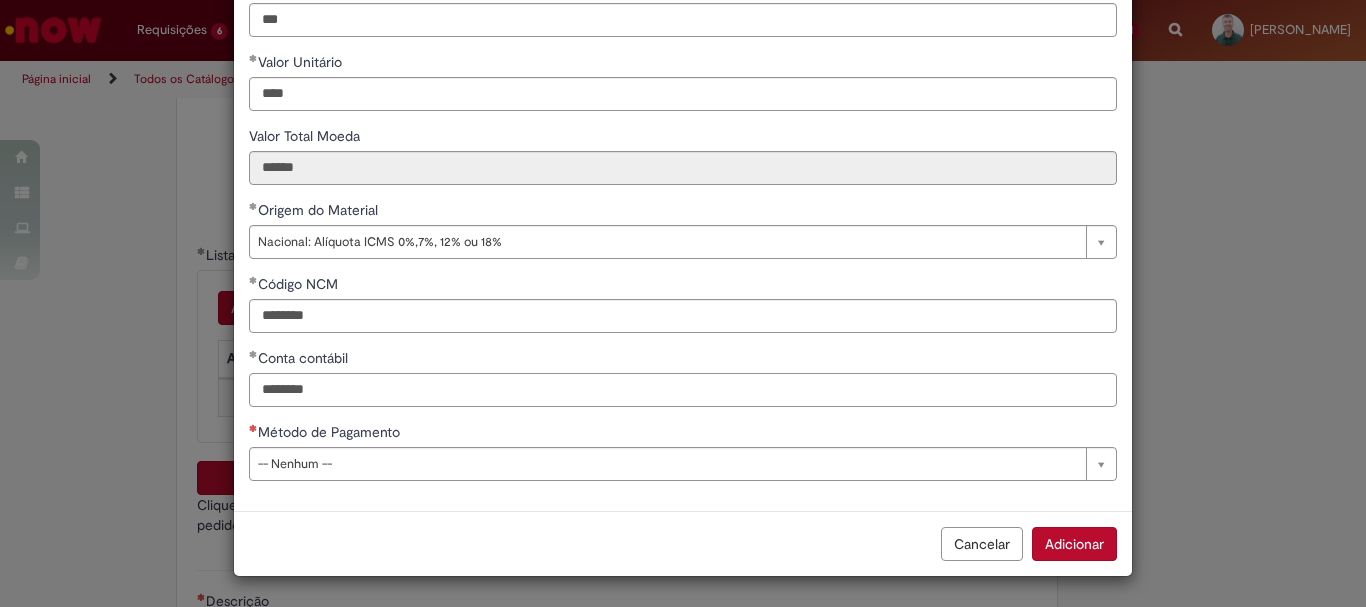 type on "********" 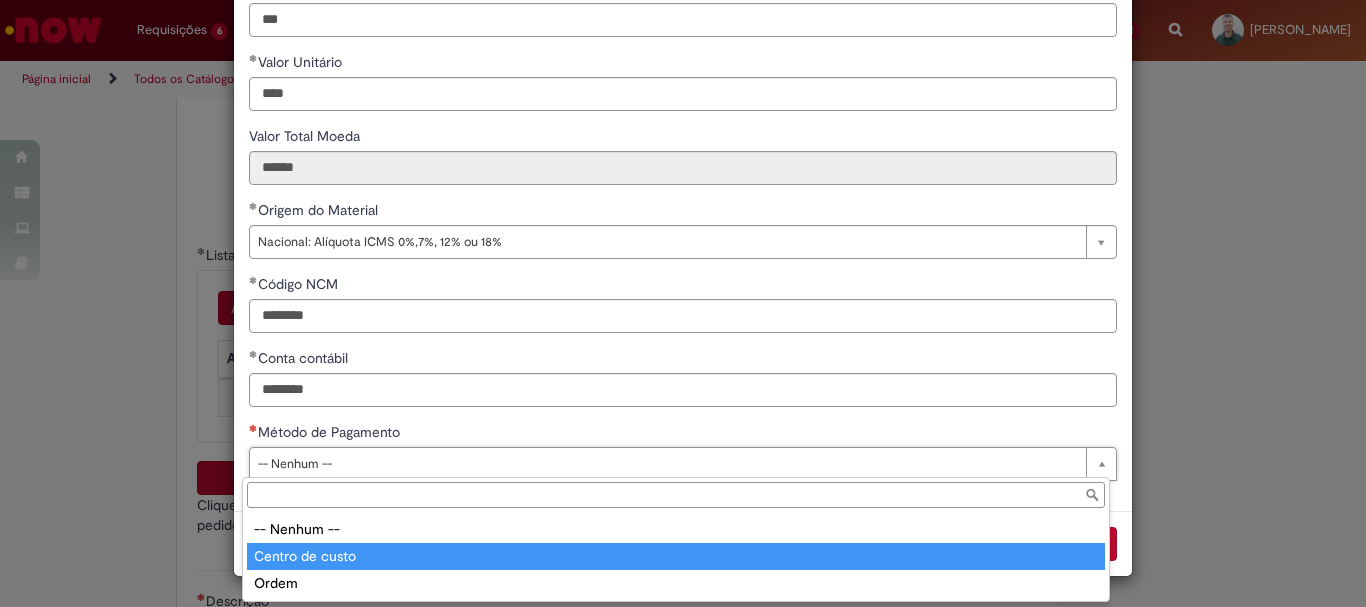 type on "**********" 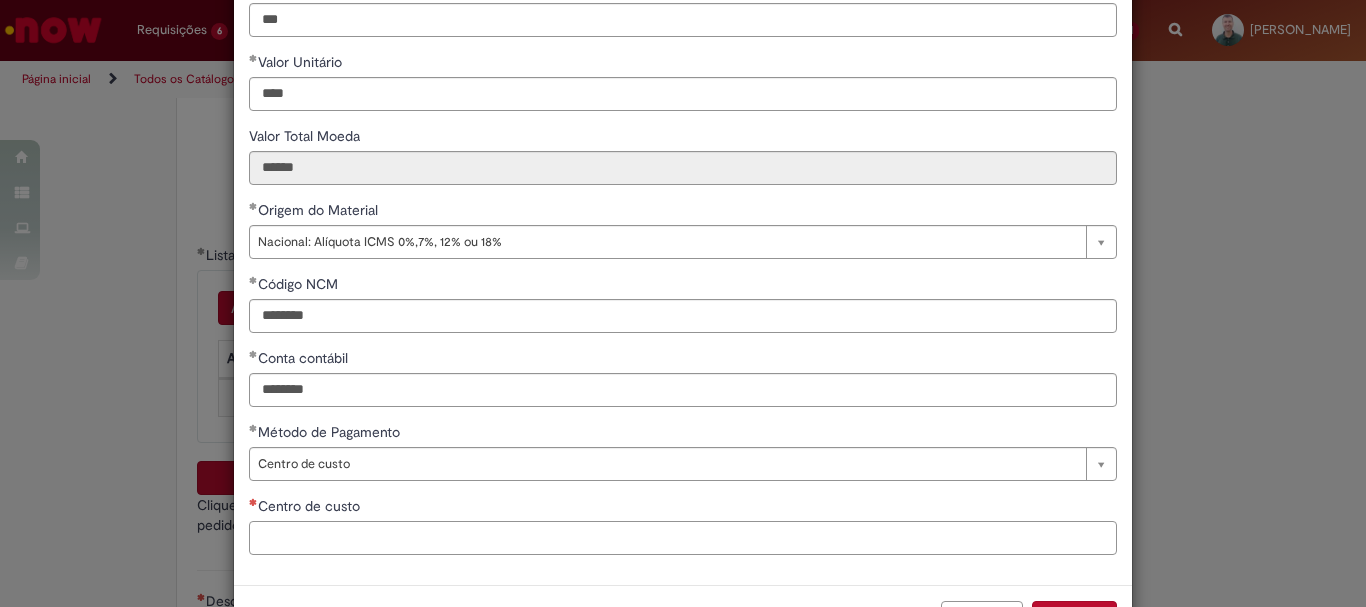 click on "Centro de custo" at bounding box center [683, 538] 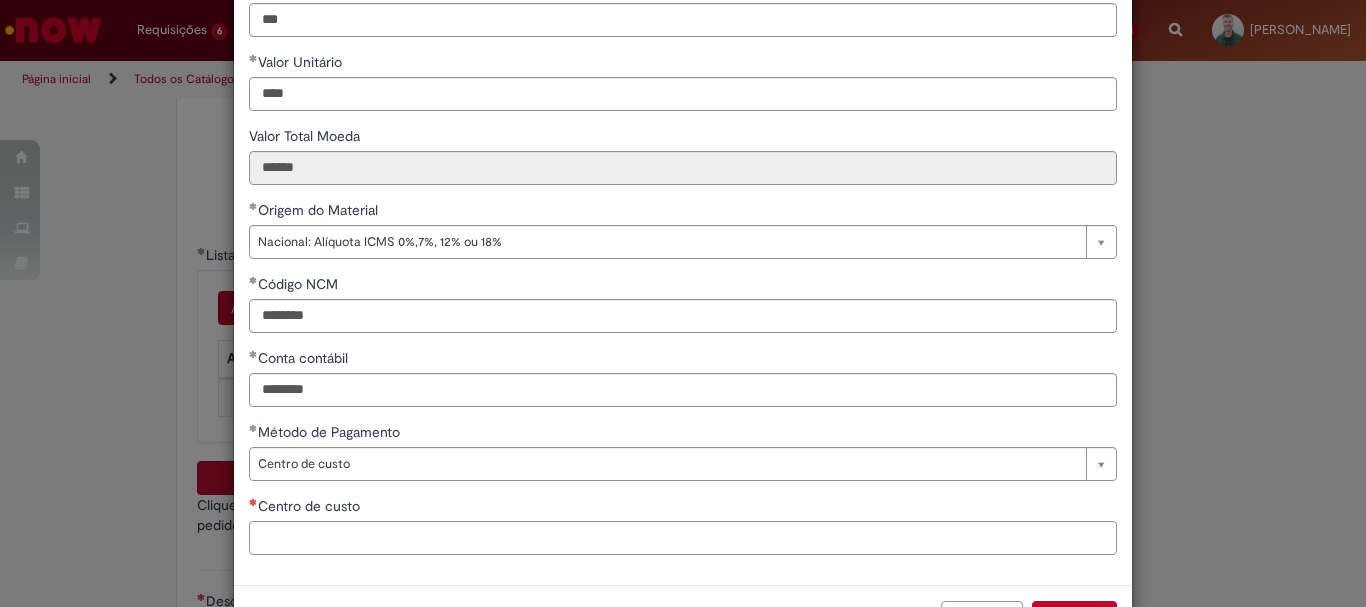 paste on "**********" 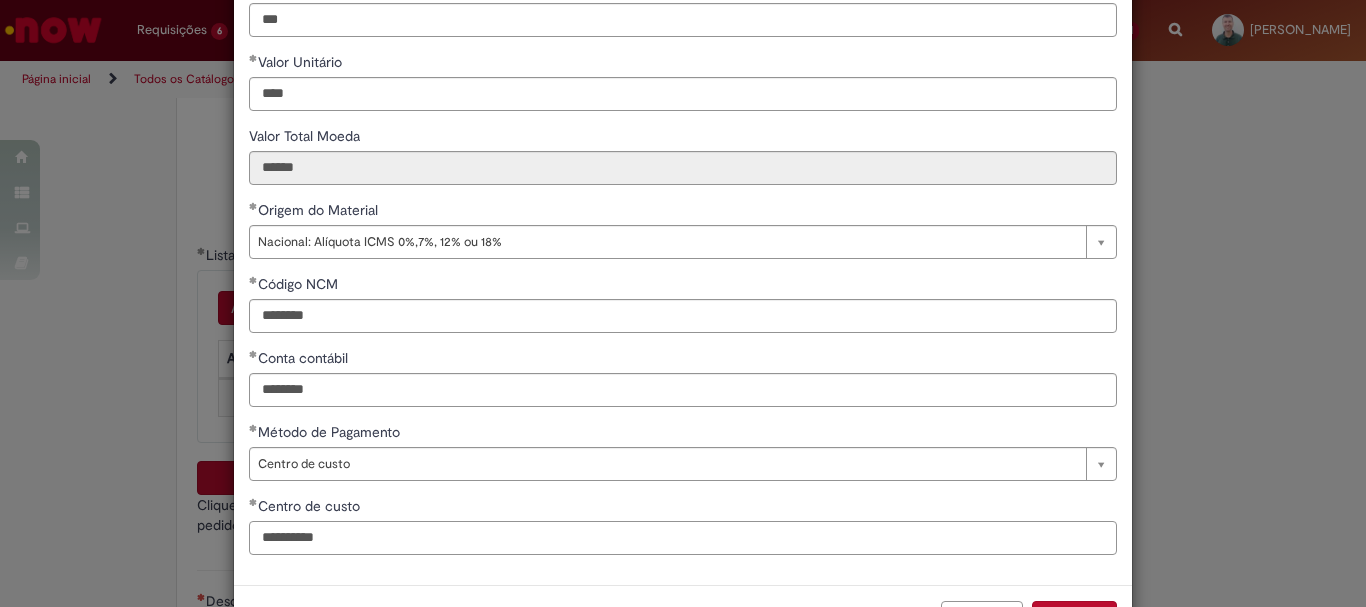type on "**********" 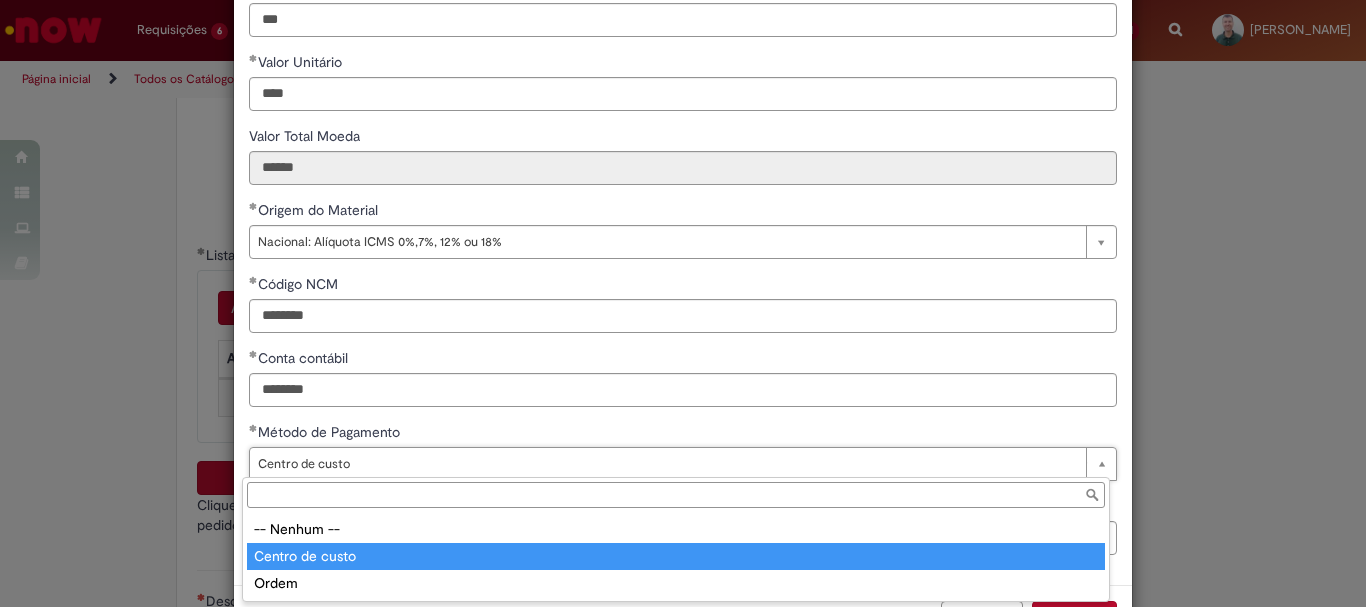 click on "Método de Pagamento                 -- Nenhum -- Centro de custo Ordem" at bounding box center (676, 539) 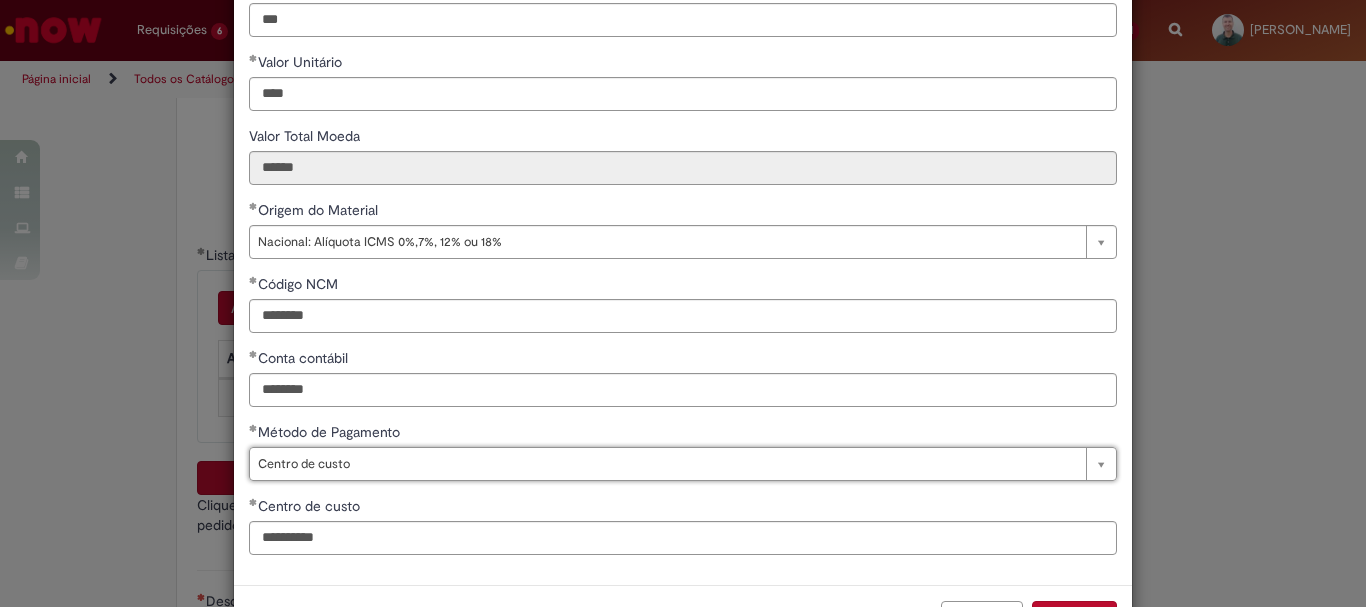 scroll, scrollTop: 347, scrollLeft: 0, axis: vertical 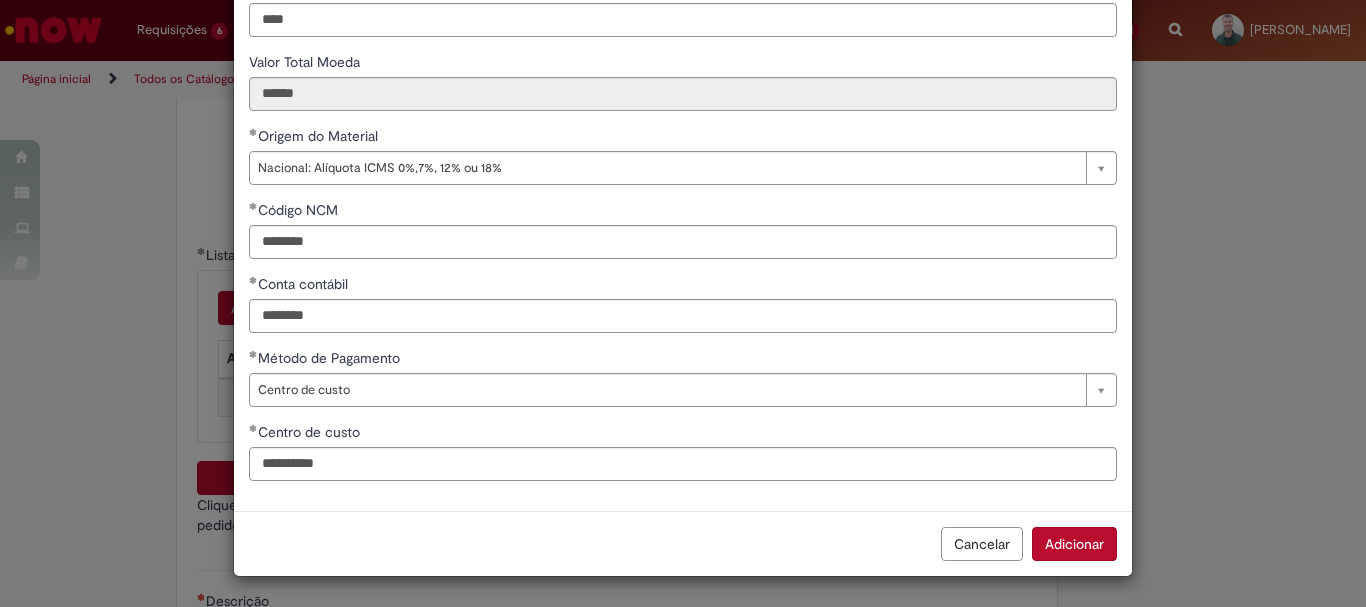 click on "Adicionar" at bounding box center (1074, 544) 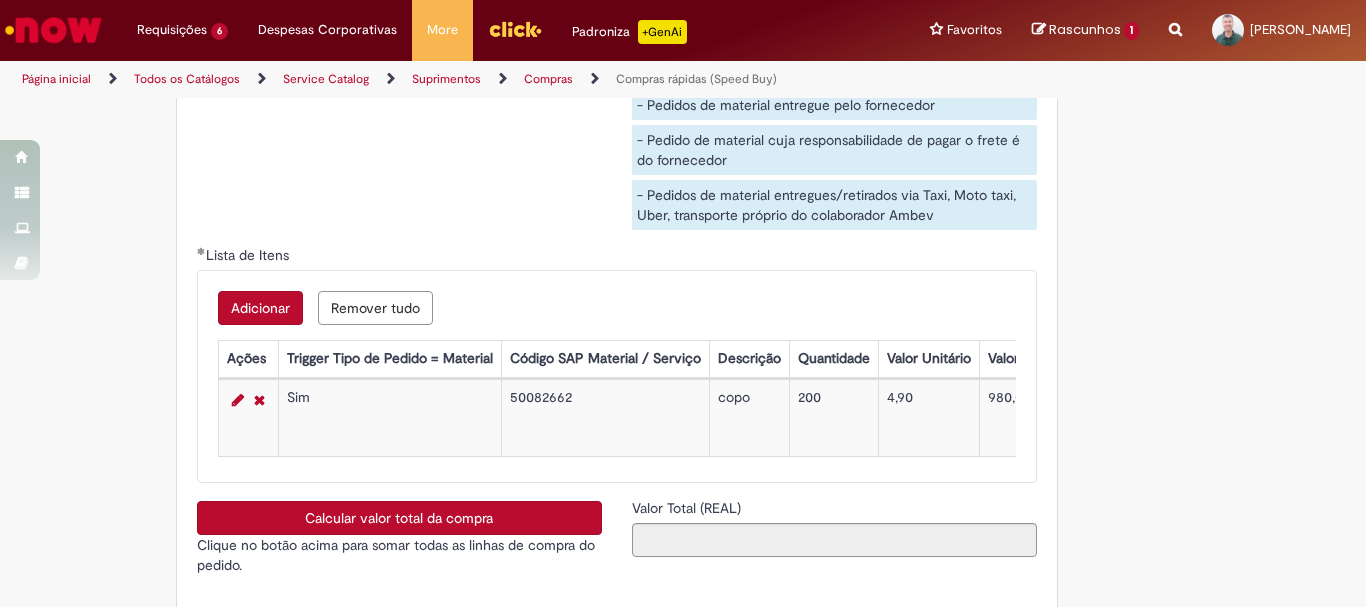 scroll, scrollTop: 3300, scrollLeft: 0, axis: vertical 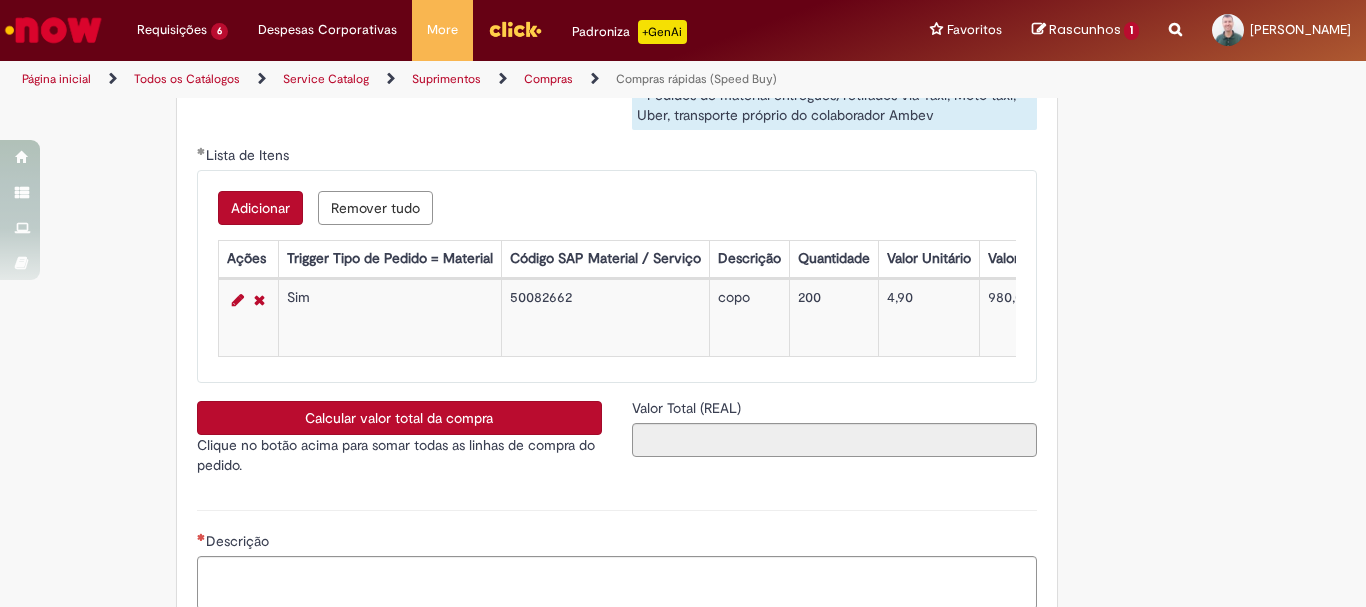 click on "Calcular valor total da compra" at bounding box center [399, 418] 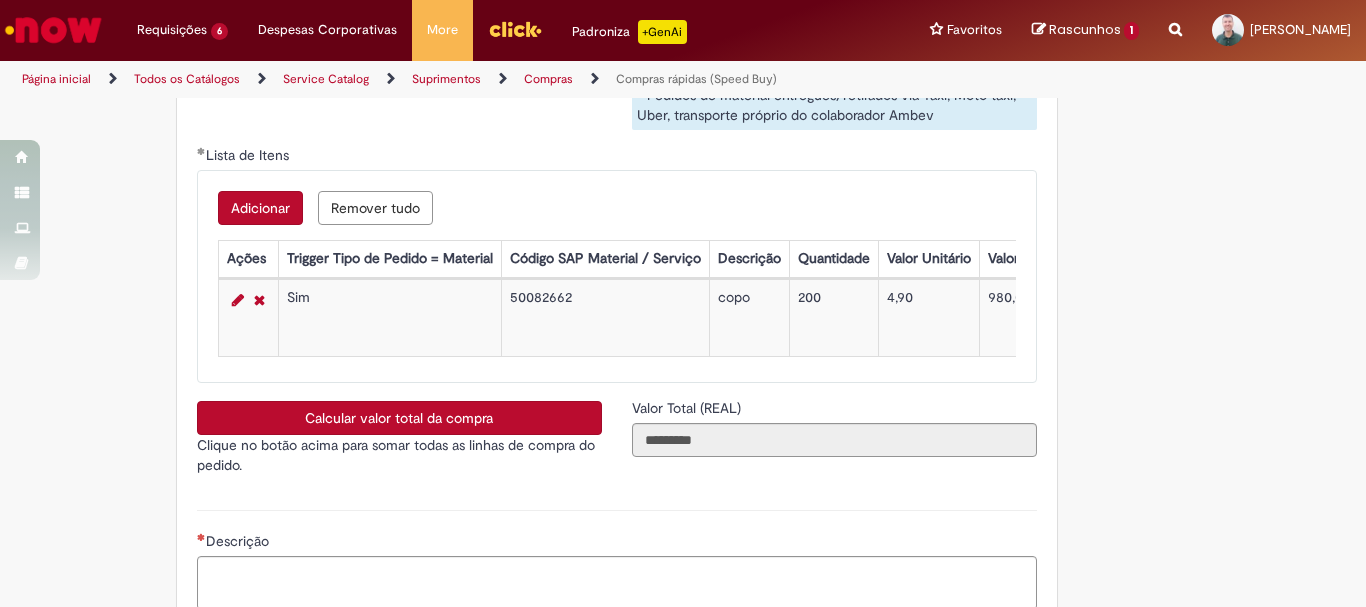 scroll, scrollTop: 3600, scrollLeft: 0, axis: vertical 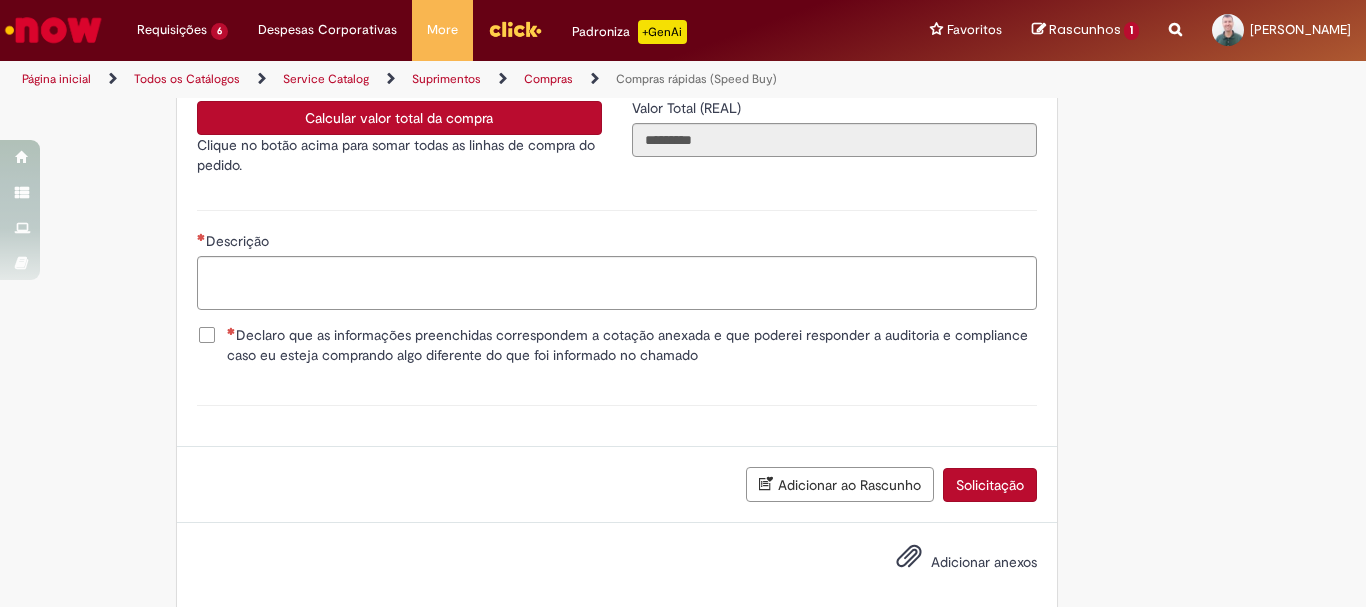 click on "Declaro que as informações preenchidas correspondem a cotação anexada e que poderei responder a auditoria e compliance caso eu esteja comprando algo diferente do que foi informado no chamado" at bounding box center [632, 345] 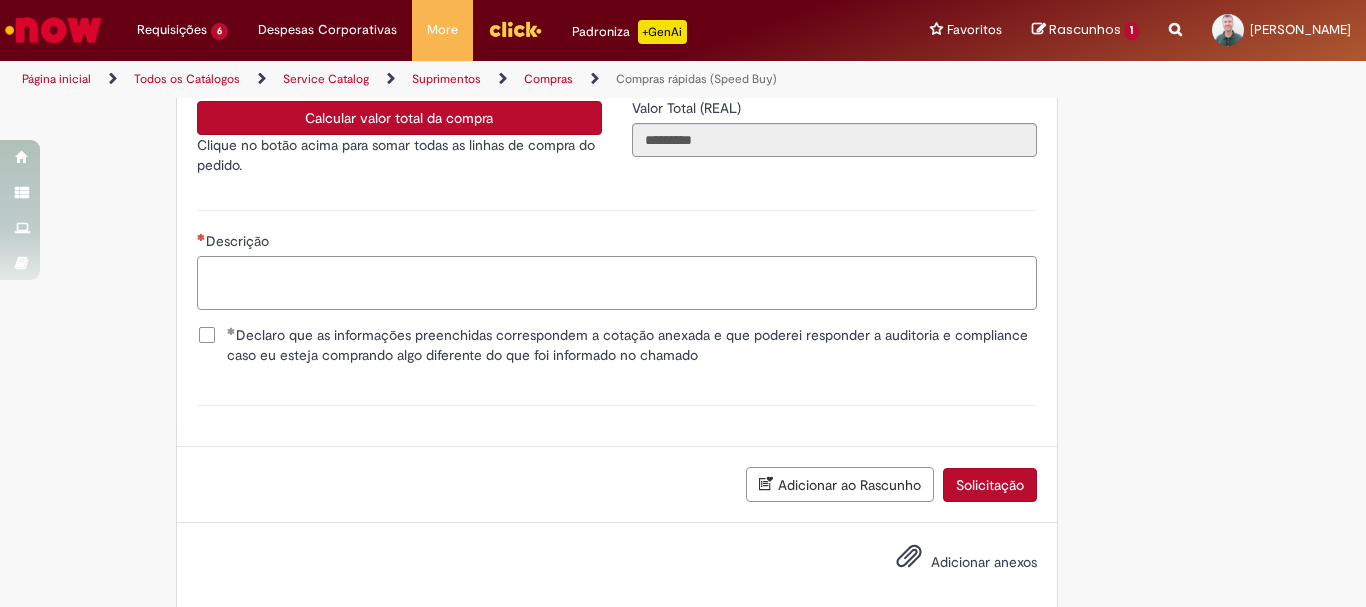 click on "Descrição" at bounding box center (617, 283) 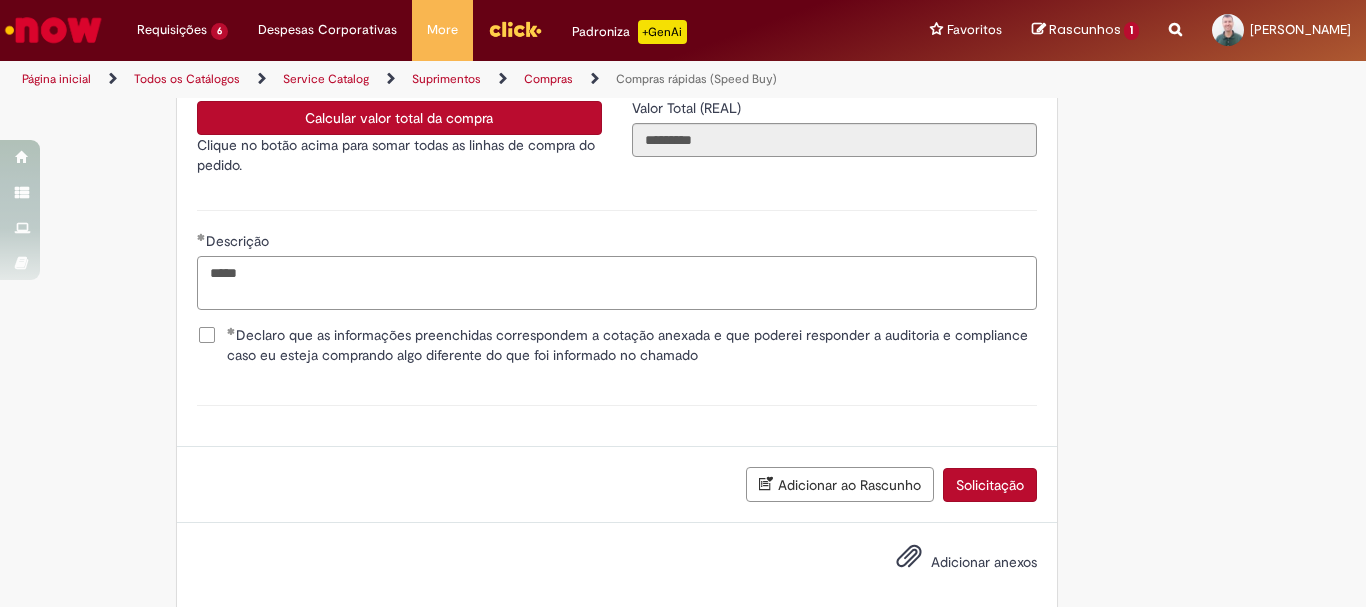 type on "*****" 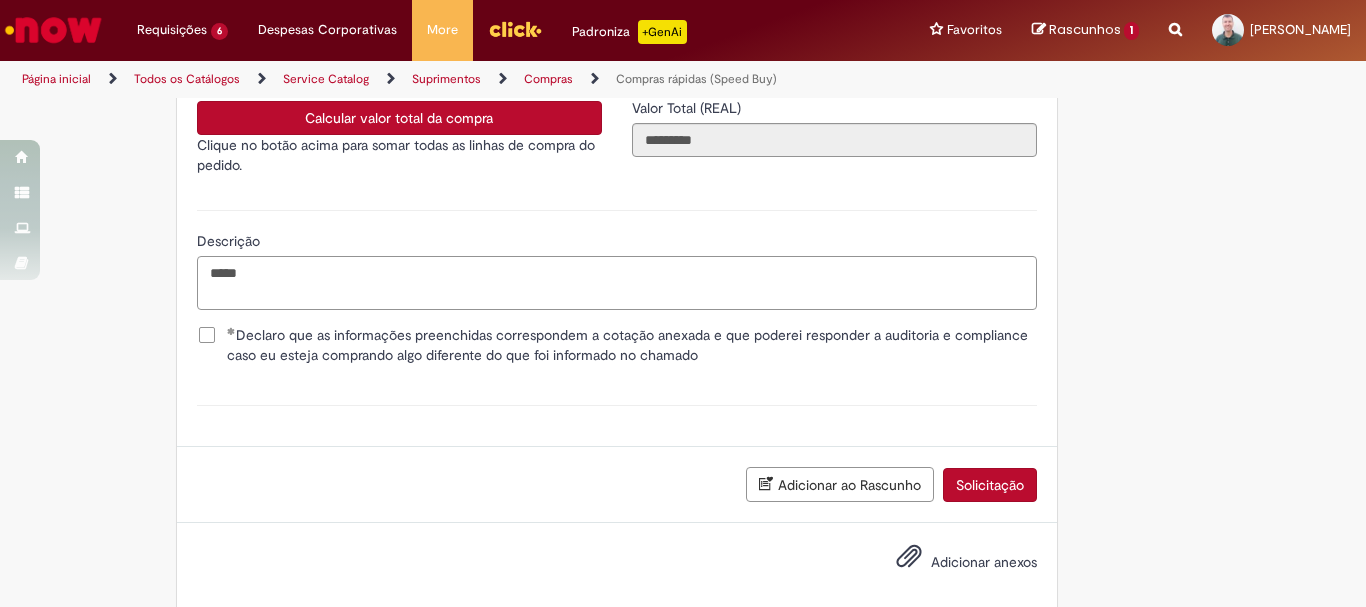 scroll, scrollTop: 3641, scrollLeft: 0, axis: vertical 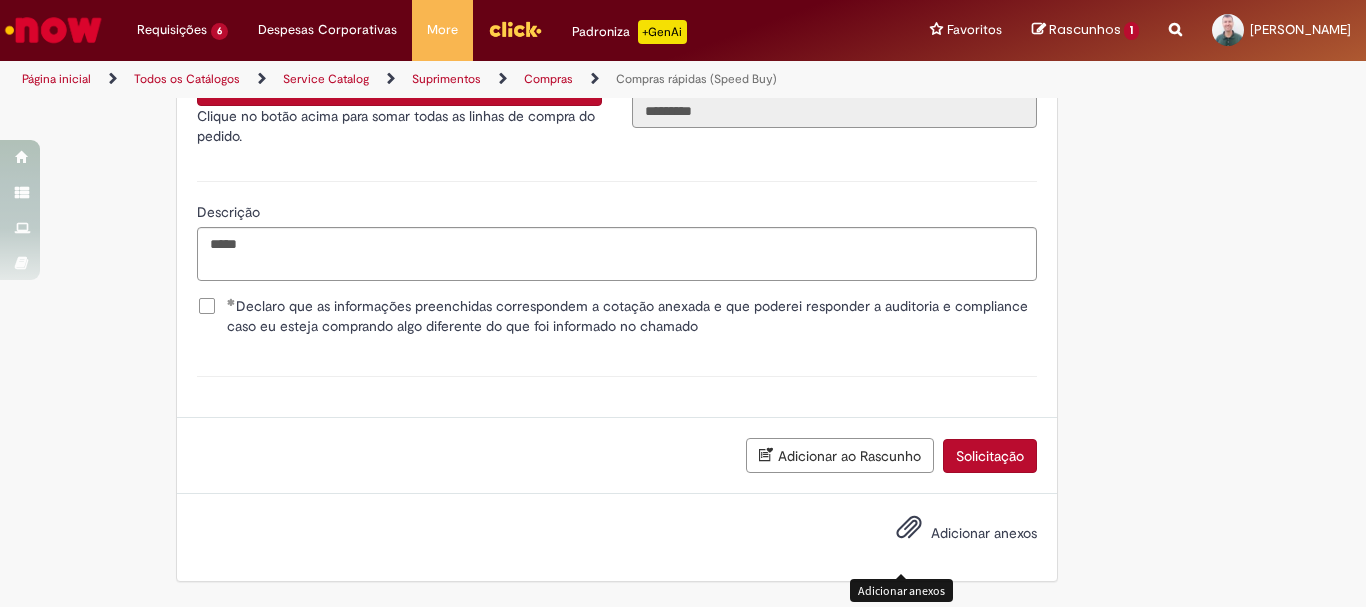 click at bounding box center [909, 528] 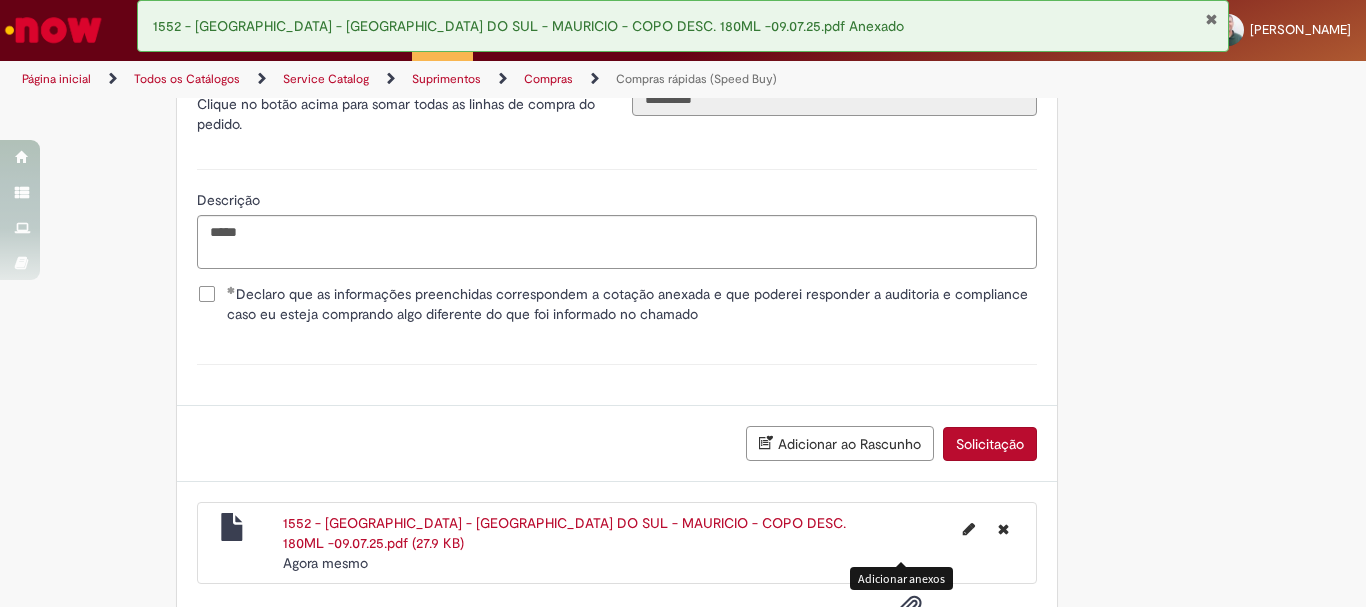 scroll, scrollTop: 3713, scrollLeft: 0, axis: vertical 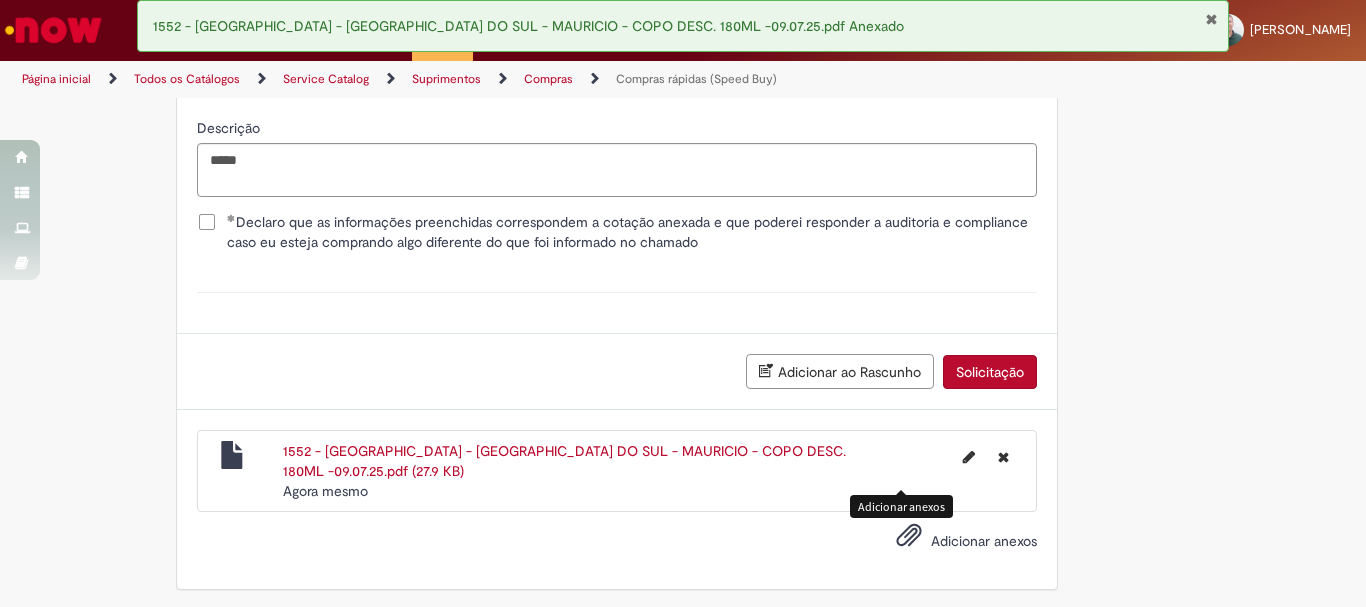 click on "Solicitação" at bounding box center [990, 372] 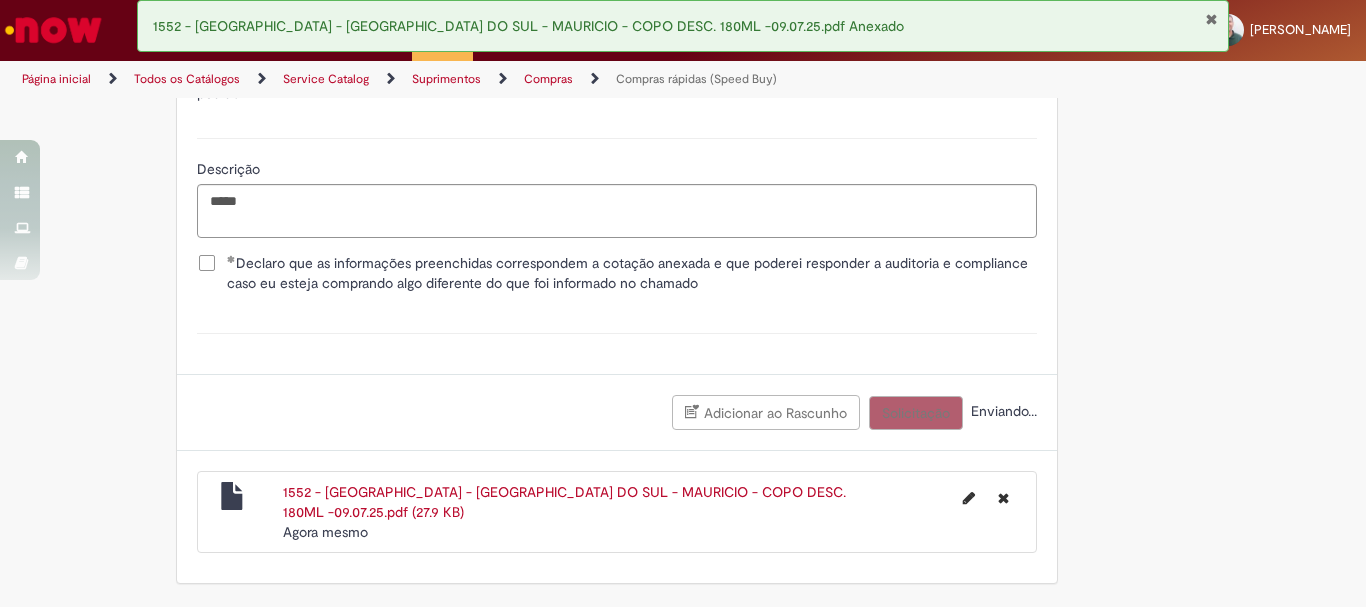 scroll, scrollTop: 3667, scrollLeft: 0, axis: vertical 